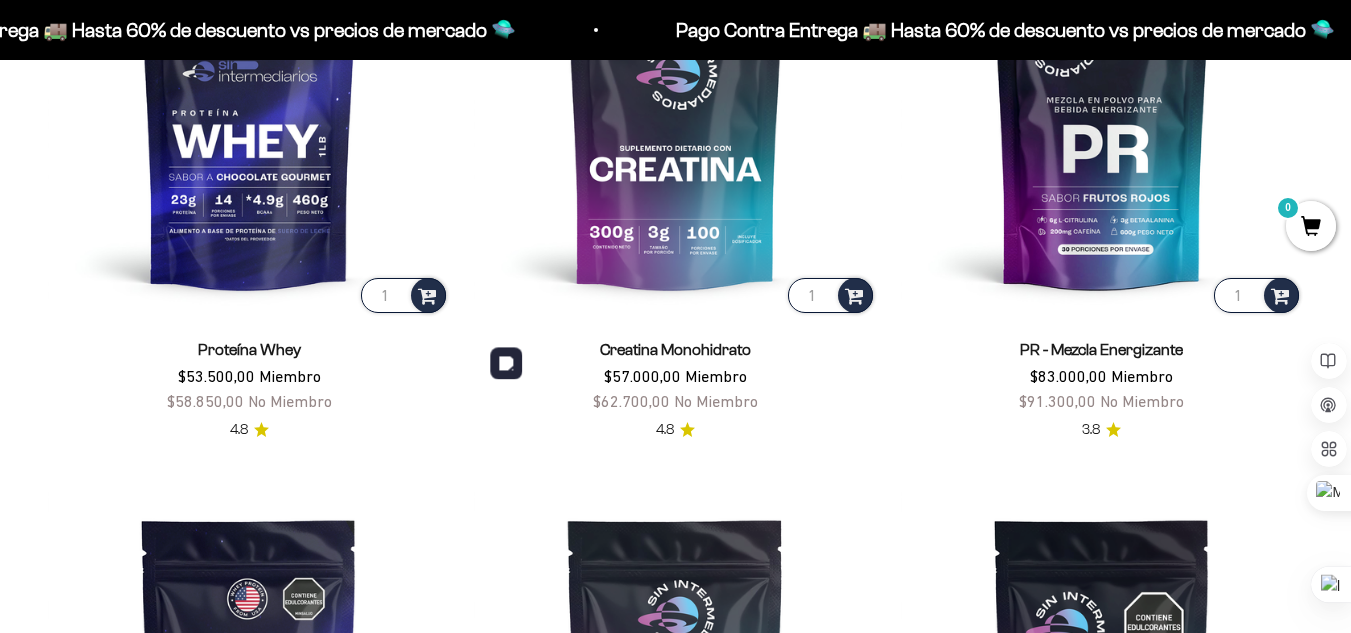 scroll, scrollTop: 0, scrollLeft: 0, axis: both 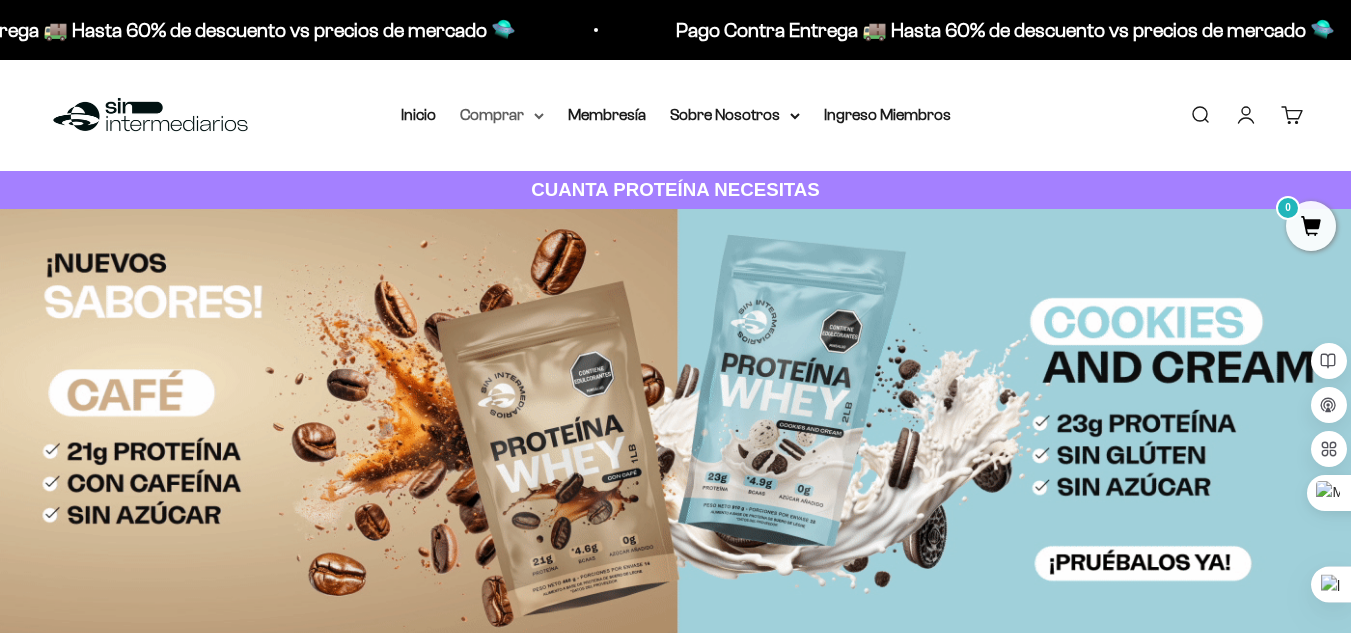 click on "Comprar" at bounding box center [502, 115] 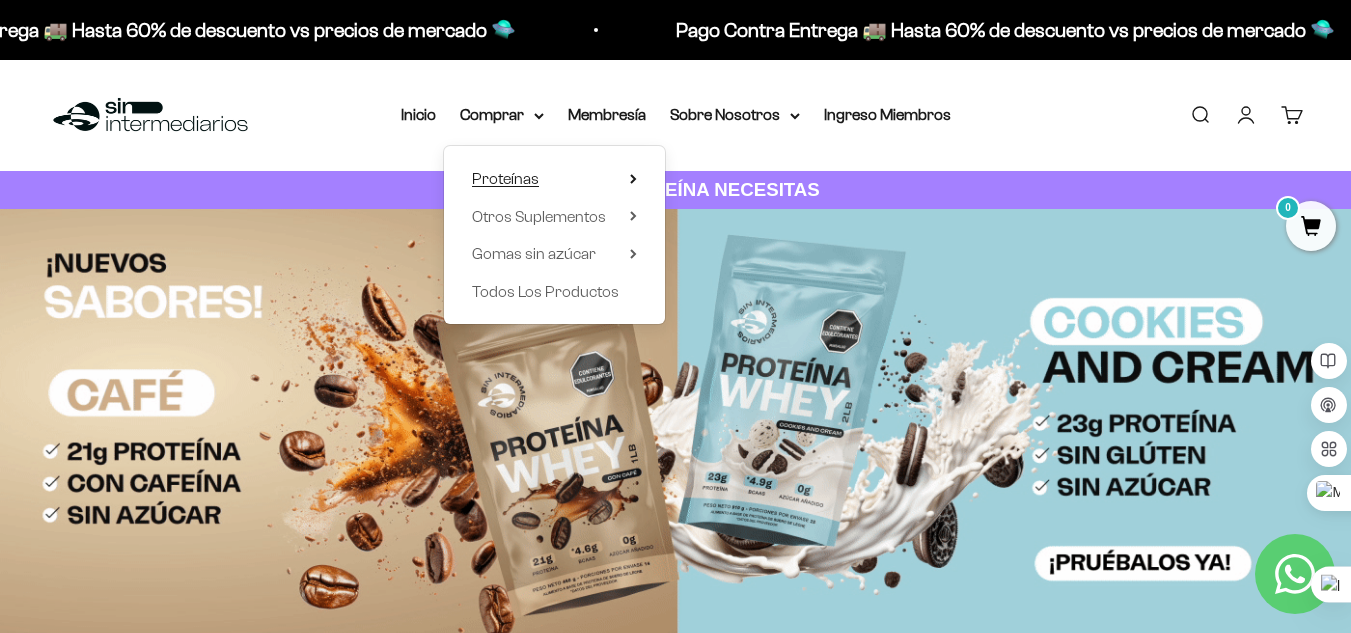 click on "Proteínas" at bounding box center (505, 179) 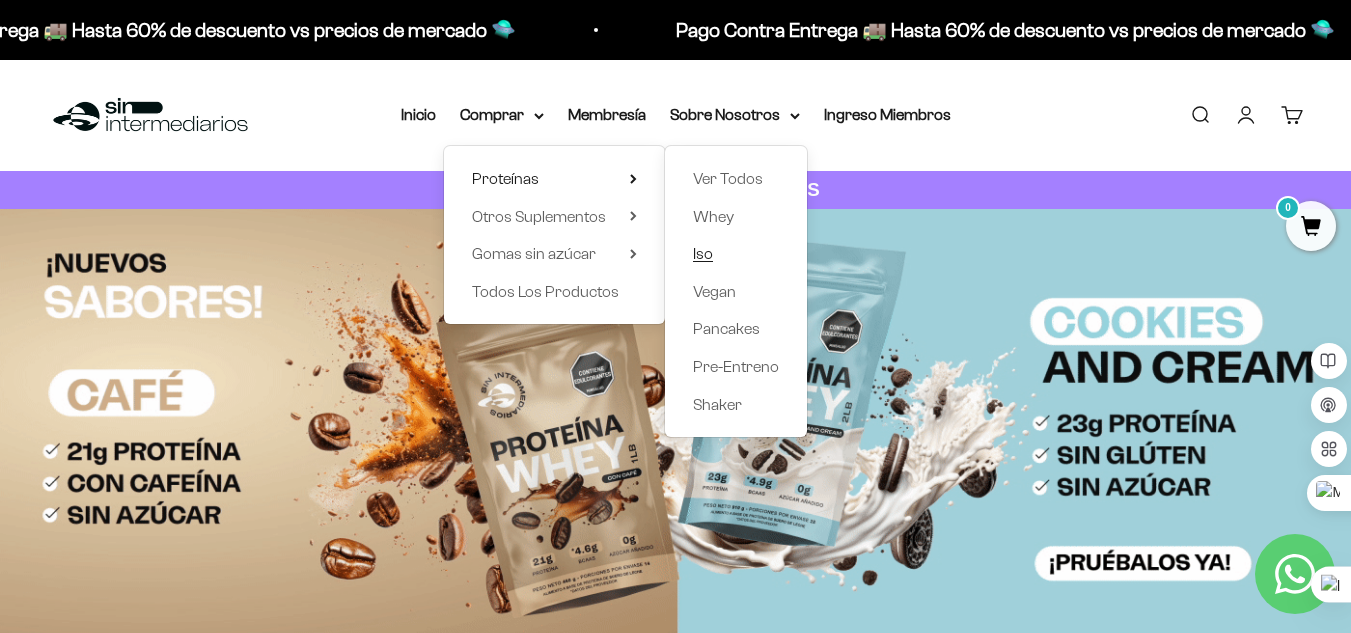 click on "Iso" at bounding box center (703, 253) 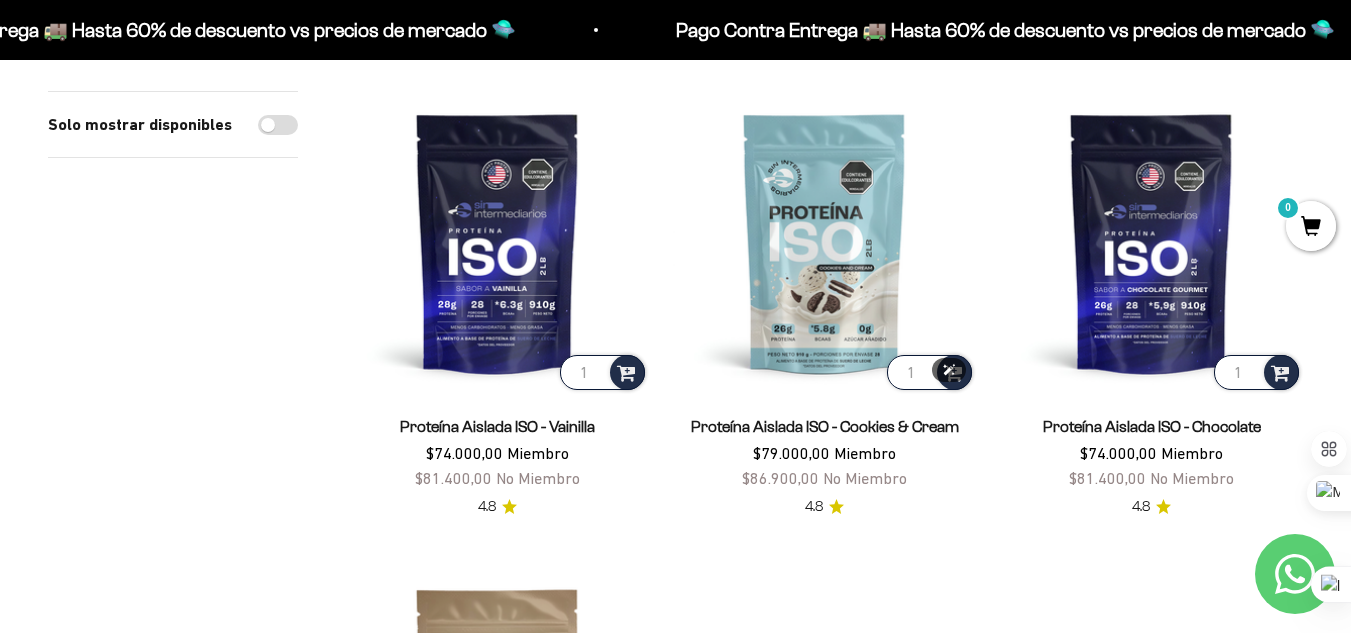 scroll, scrollTop: 223, scrollLeft: 0, axis: vertical 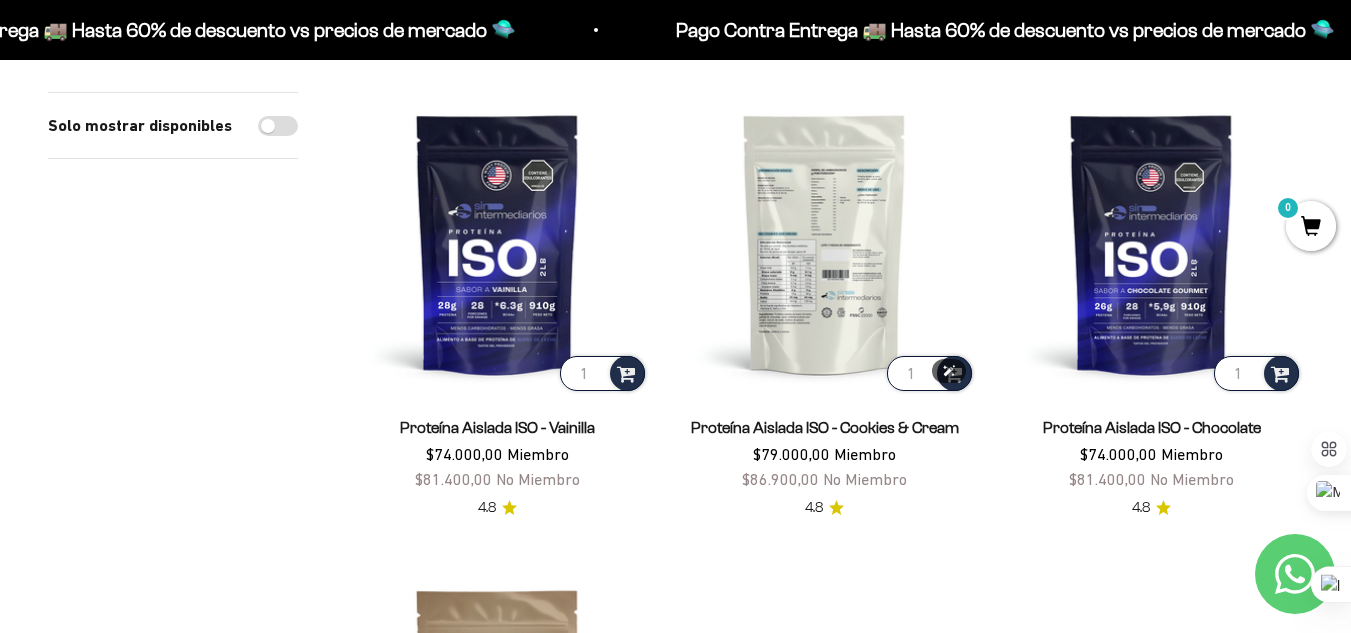 click at bounding box center [824, 243] 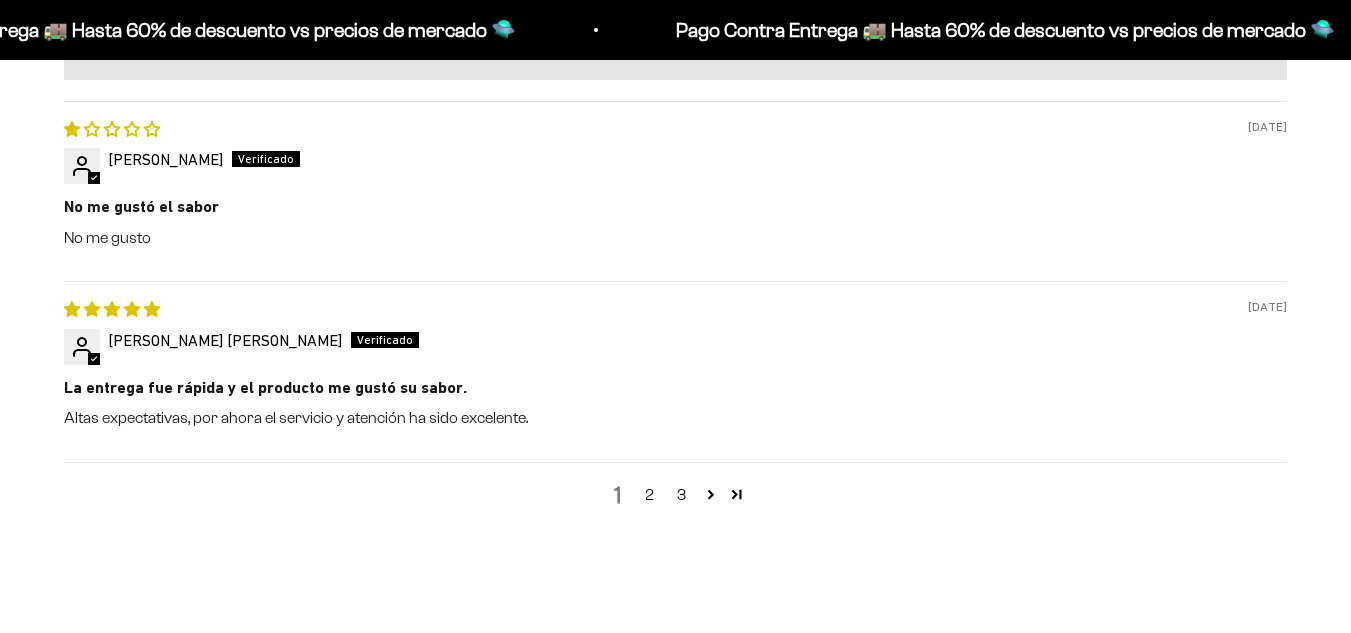 scroll, scrollTop: 2776, scrollLeft: 0, axis: vertical 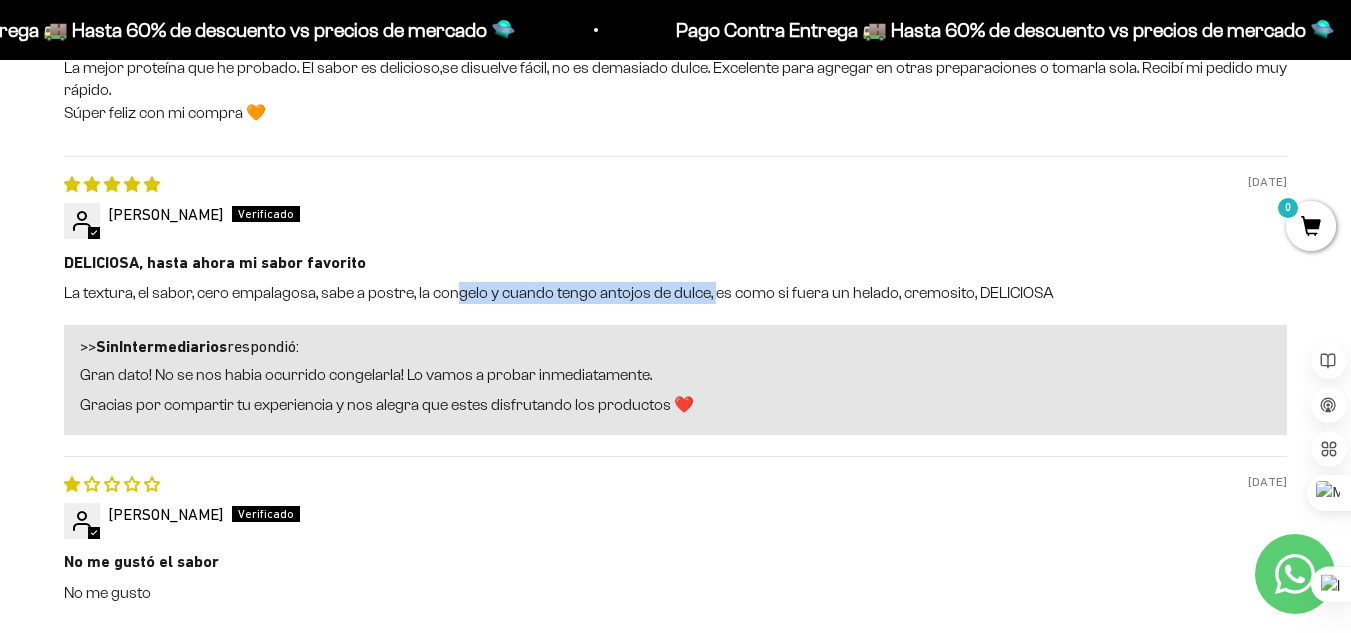 drag, startPoint x: 454, startPoint y: 272, endPoint x: 715, endPoint y: 273, distance: 261.00192 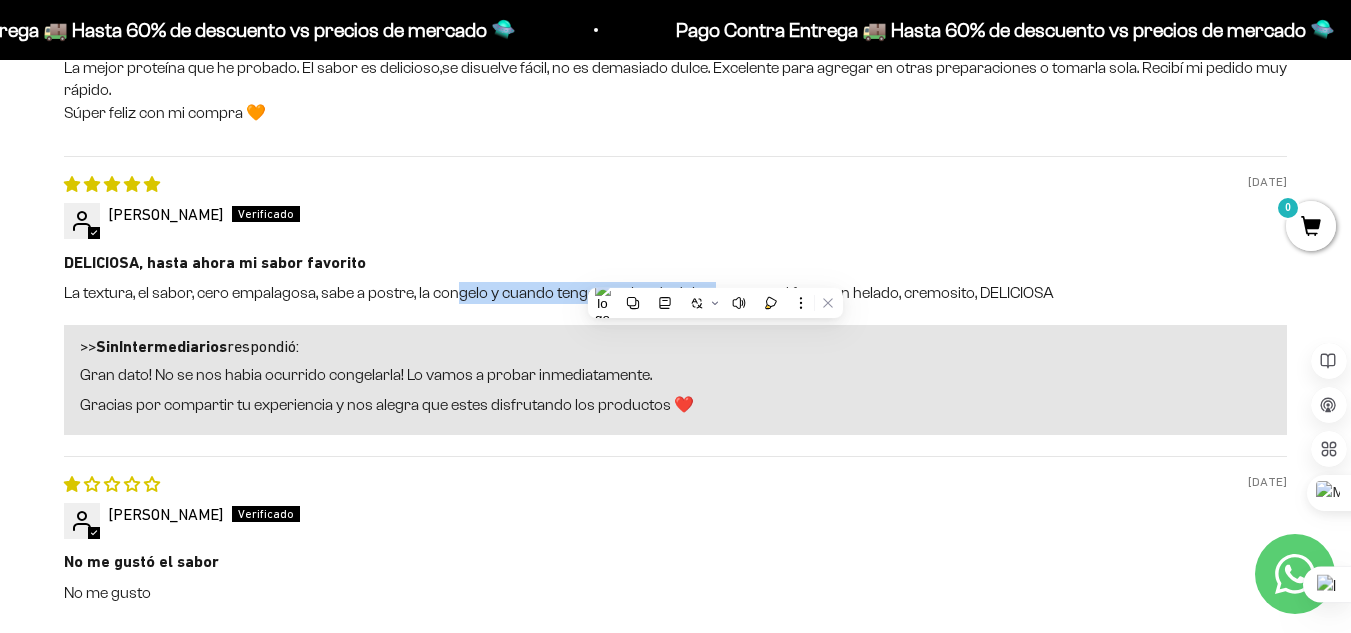 click on "La textura, el sabor, cero empalagosa, sabe a postre, la congelo y cuando tengo antojos de dulce, es como si fuera un helado, cremosito, DELICIOSA" at bounding box center (675, 293) 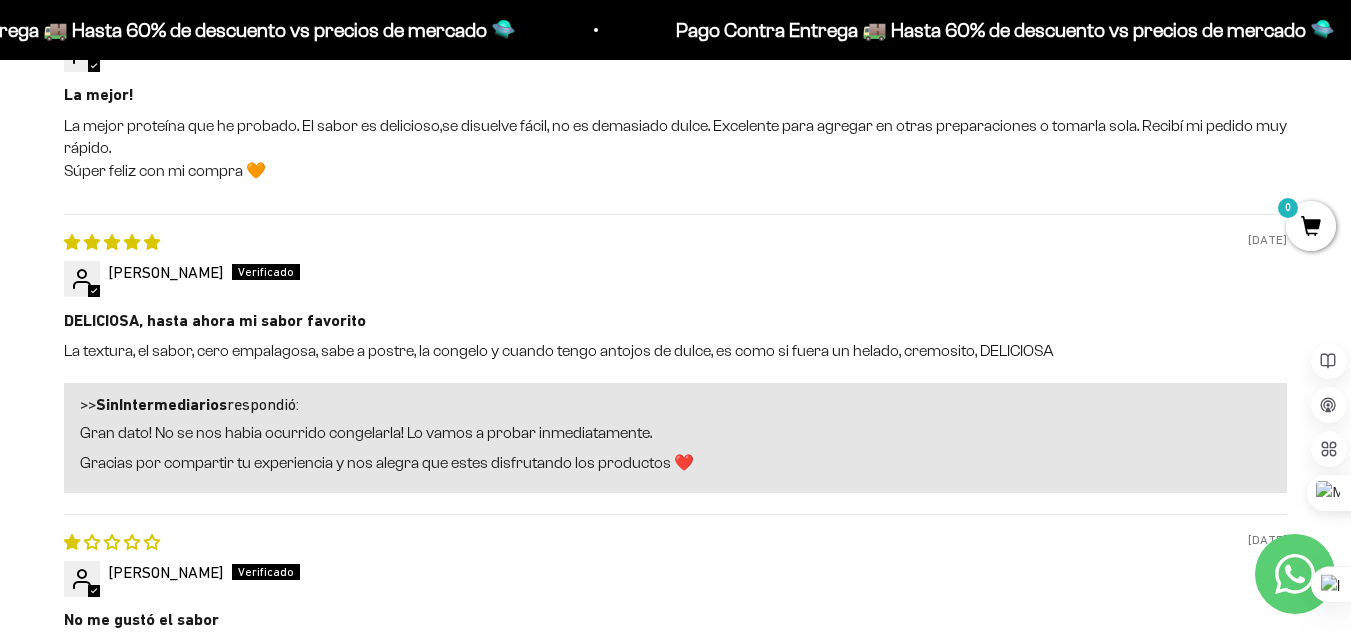 scroll, scrollTop: 2560, scrollLeft: 0, axis: vertical 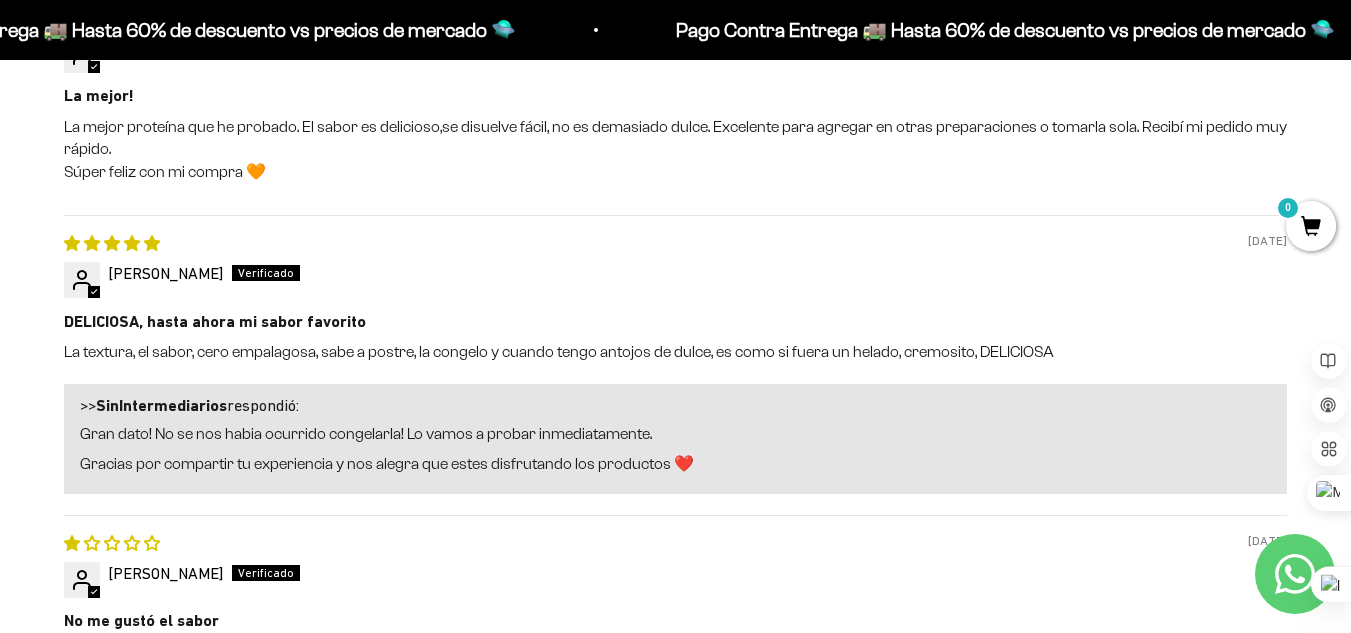 click at bounding box center [675, 293] 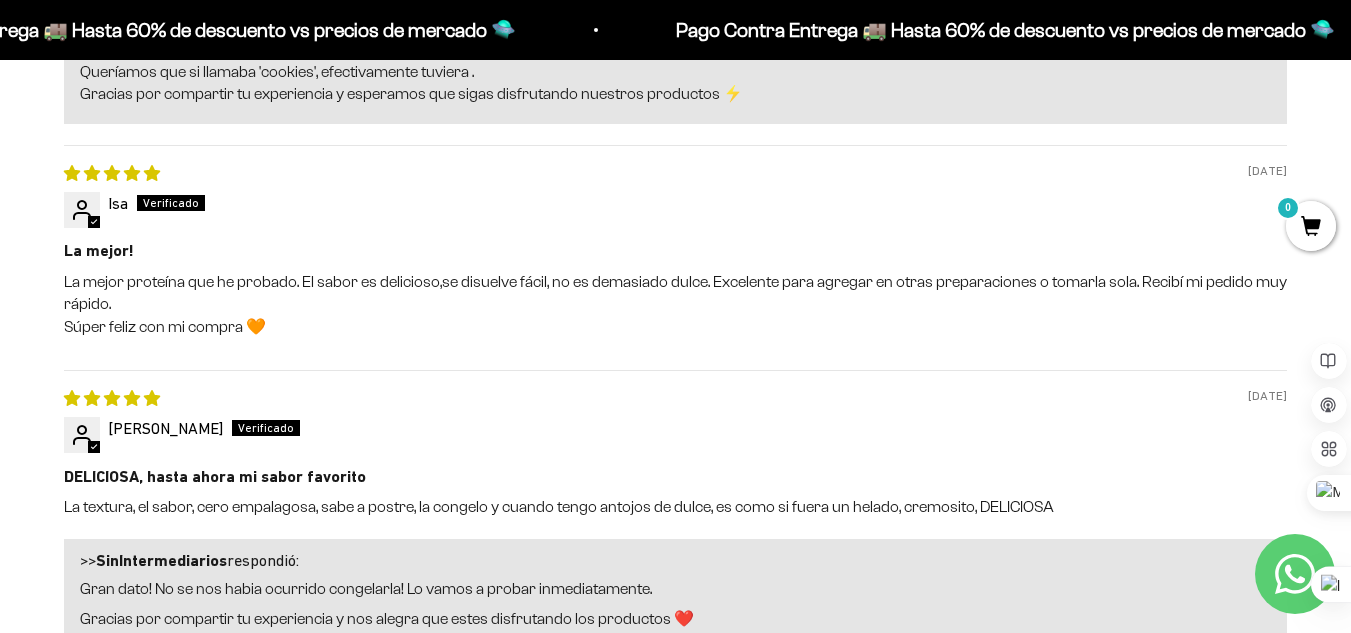 scroll, scrollTop: 2403, scrollLeft: 0, axis: vertical 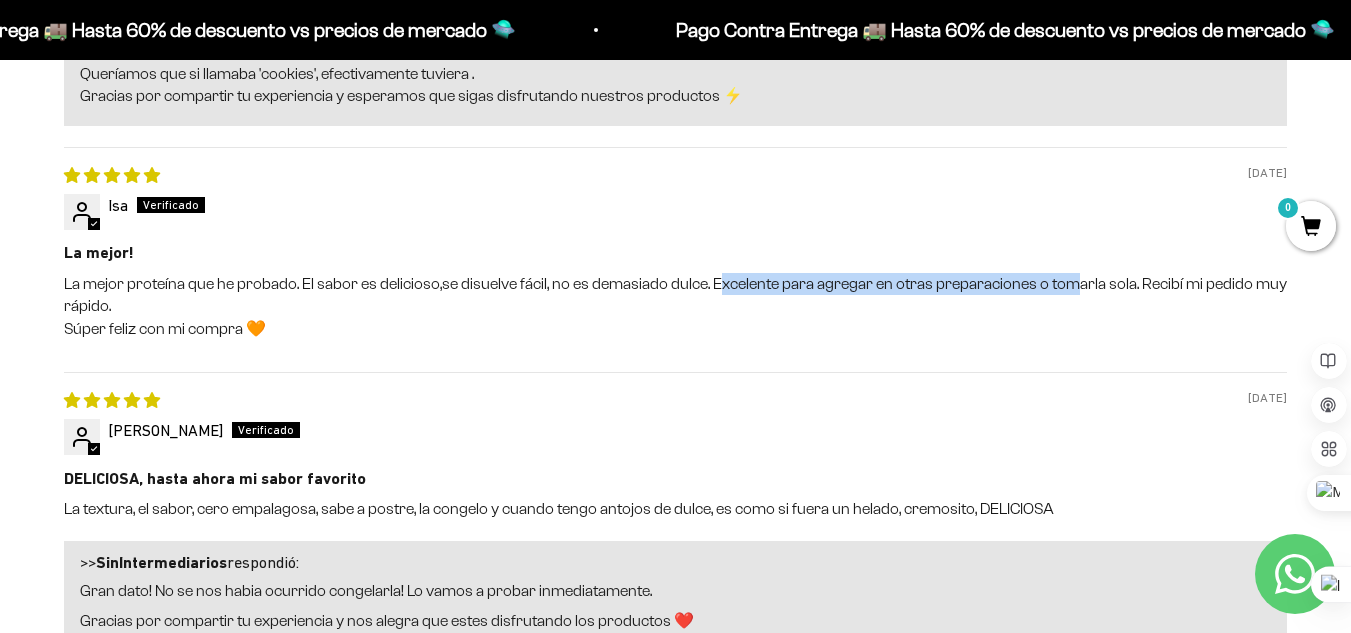 drag, startPoint x: 715, startPoint y: 259, endPoint x: 1070, endPoint y: 253, distance: 355.0507 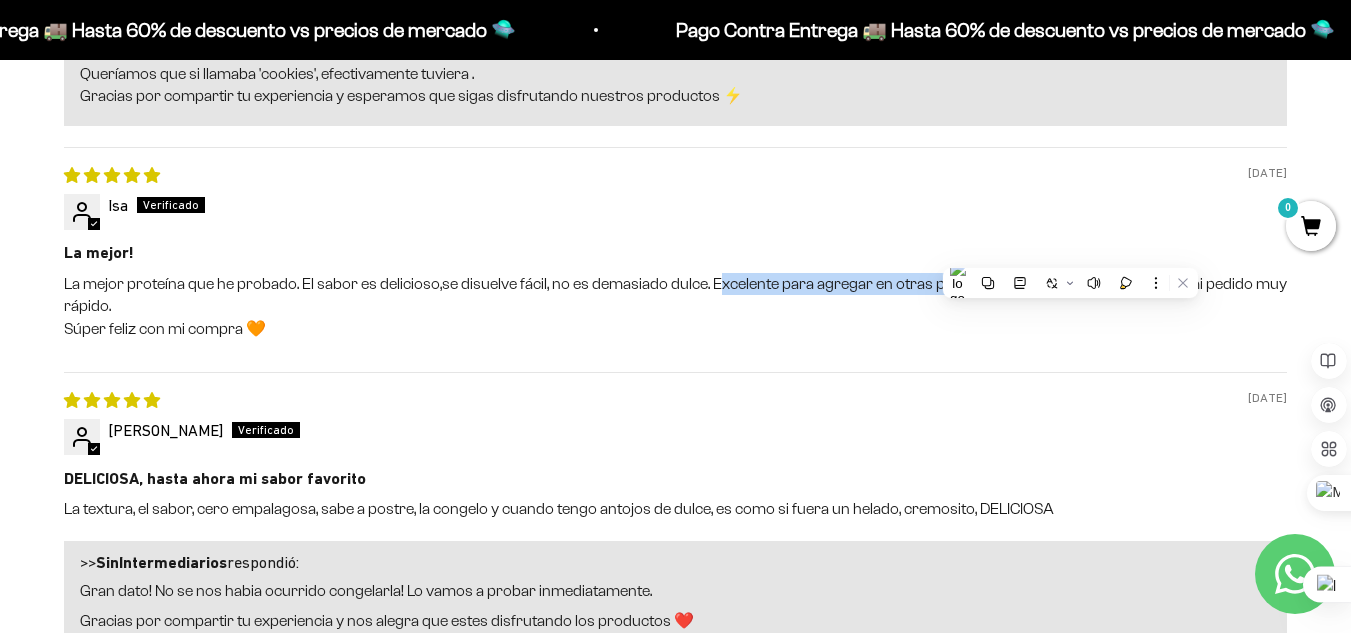 click on "La mejor proteína que he probado. El sabor es delicioso,se disuelve fácil, no es demasiado dulce. Excelente para agregar en otras preparaciones o tomarla sola. Recibí mi pedido muy rápido.
Súper feliz con mi compra 🧡" at bounding box center (675, 306) 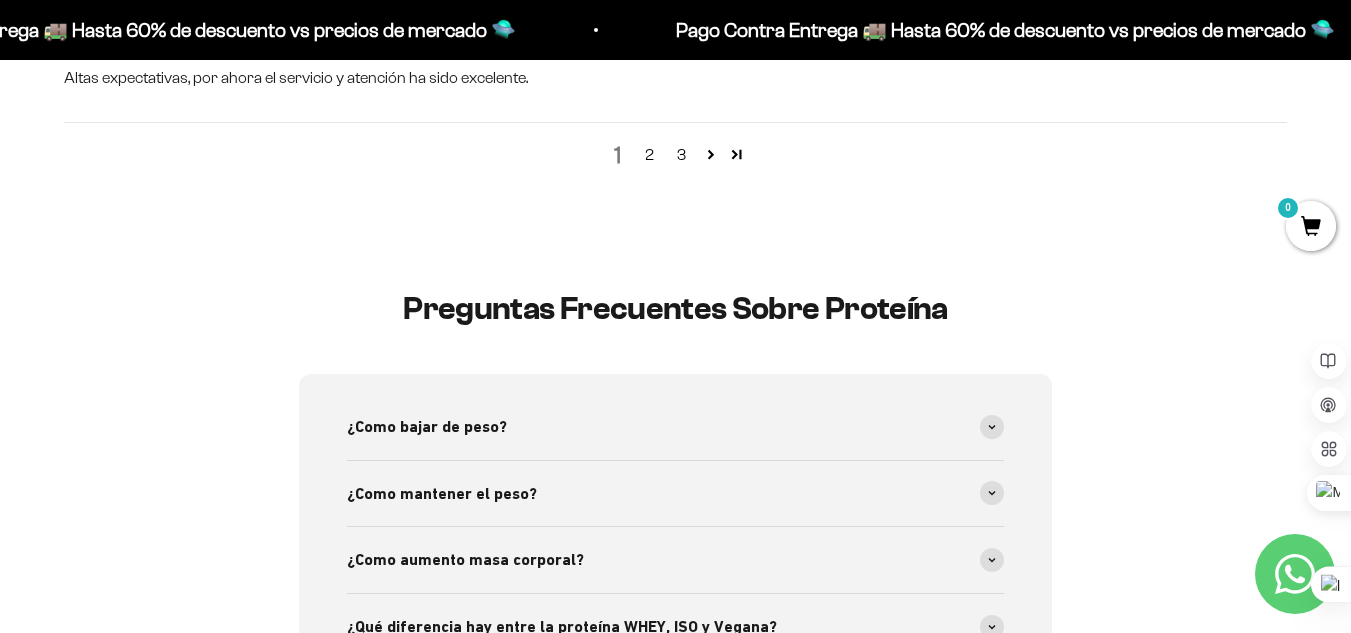 scroll, scrollTop: 3313, scrollLeft: 0, axis: vertical 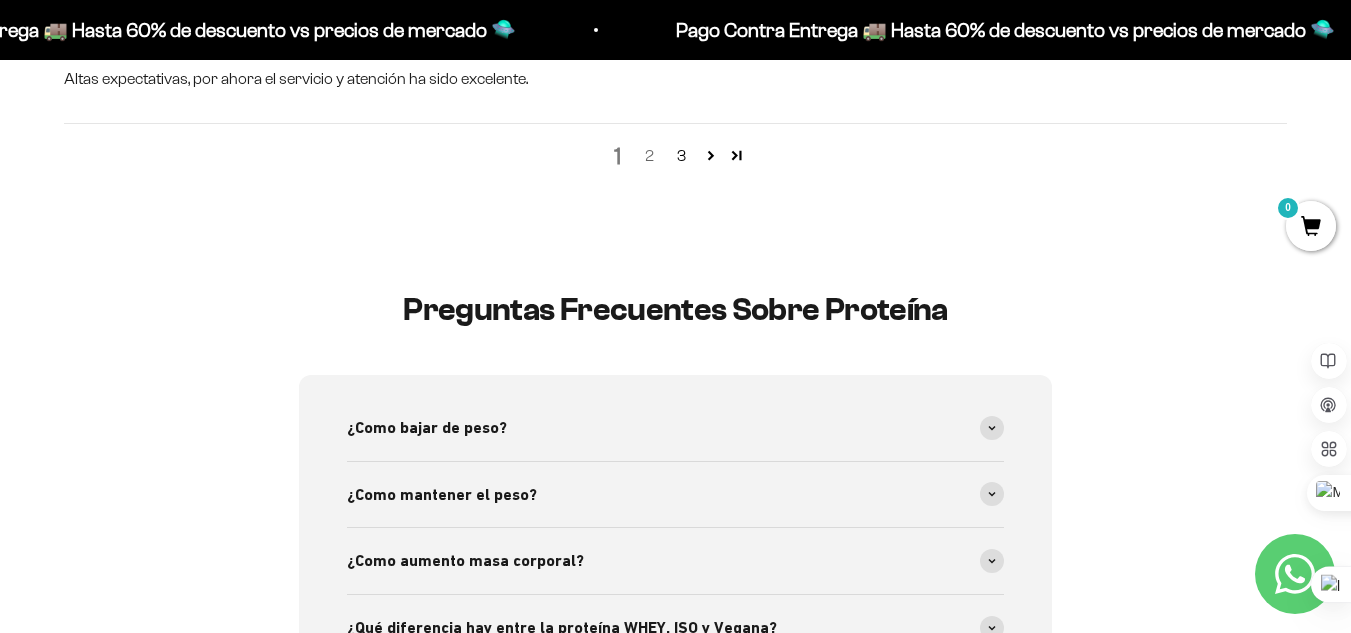 click on "2" at bounding box center (650, 156) 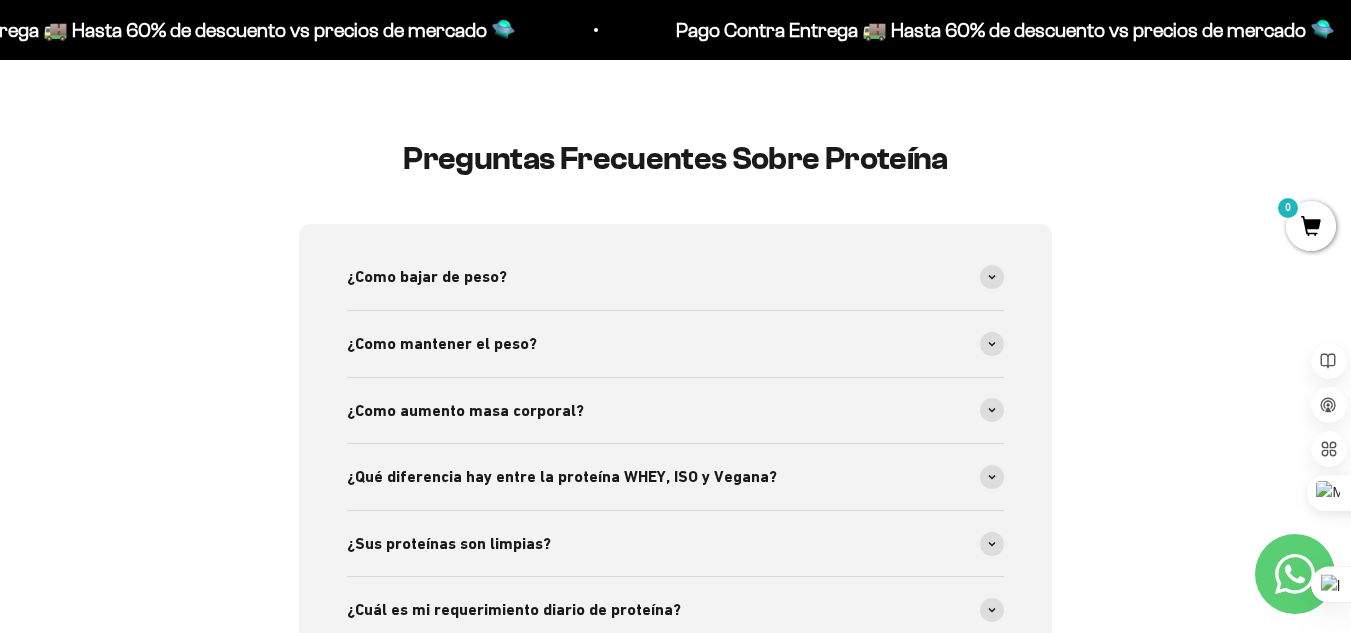 scroll, scrollTop: 2143, scrollLeft: 0, axis: vertical 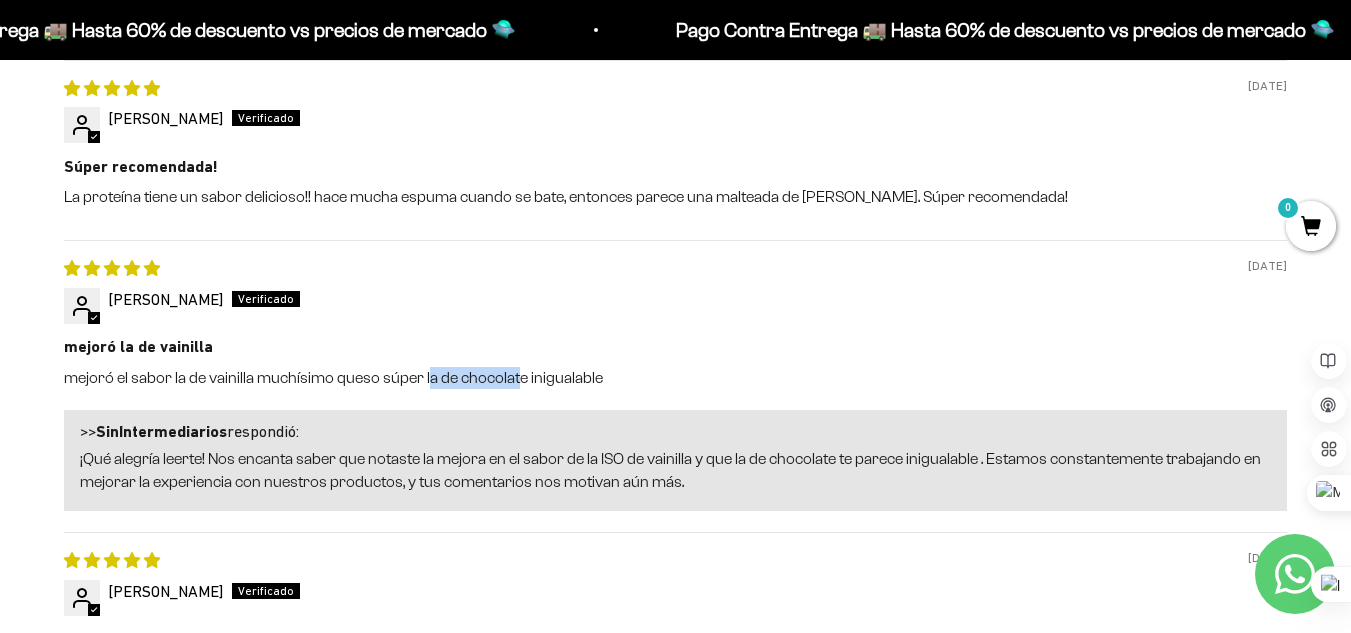 drag, startPoint x: 429, startPoint y: 348, endPoint x: 520, endPoint y: 350, distance: 91.02197 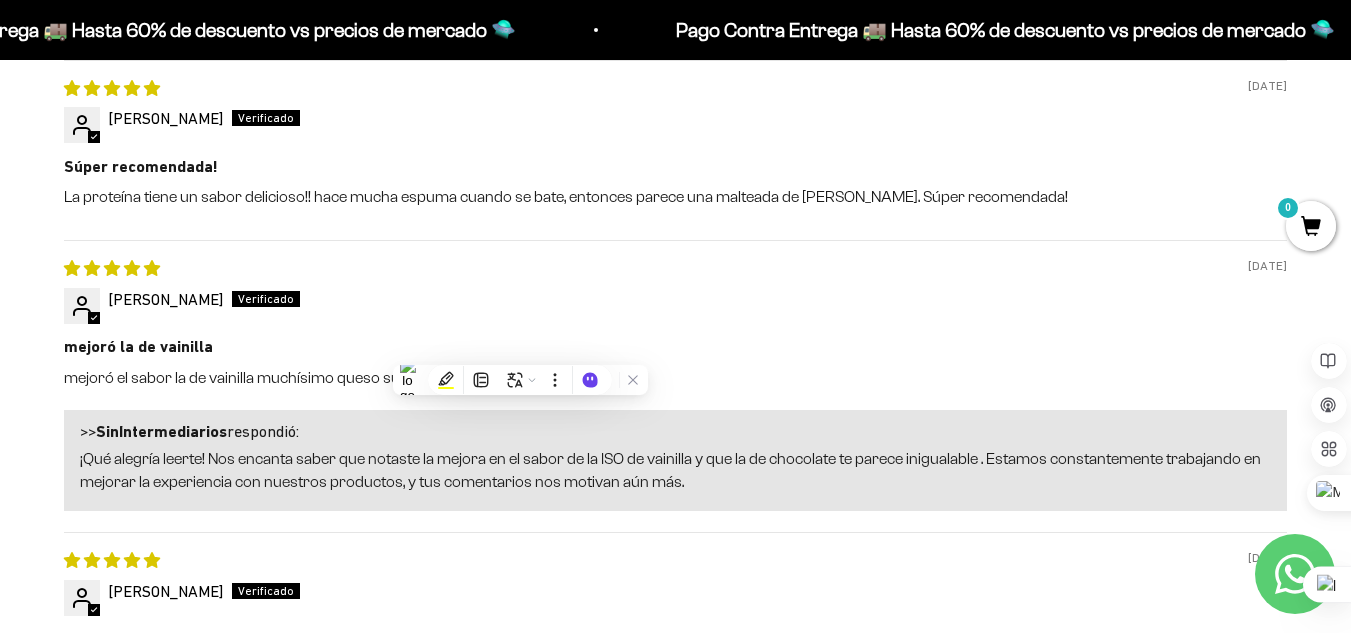 click on "mejoró el sabor la de vainilla muchísimo queso súper la de chocolate inigualable" at bounding box center [675, 378] 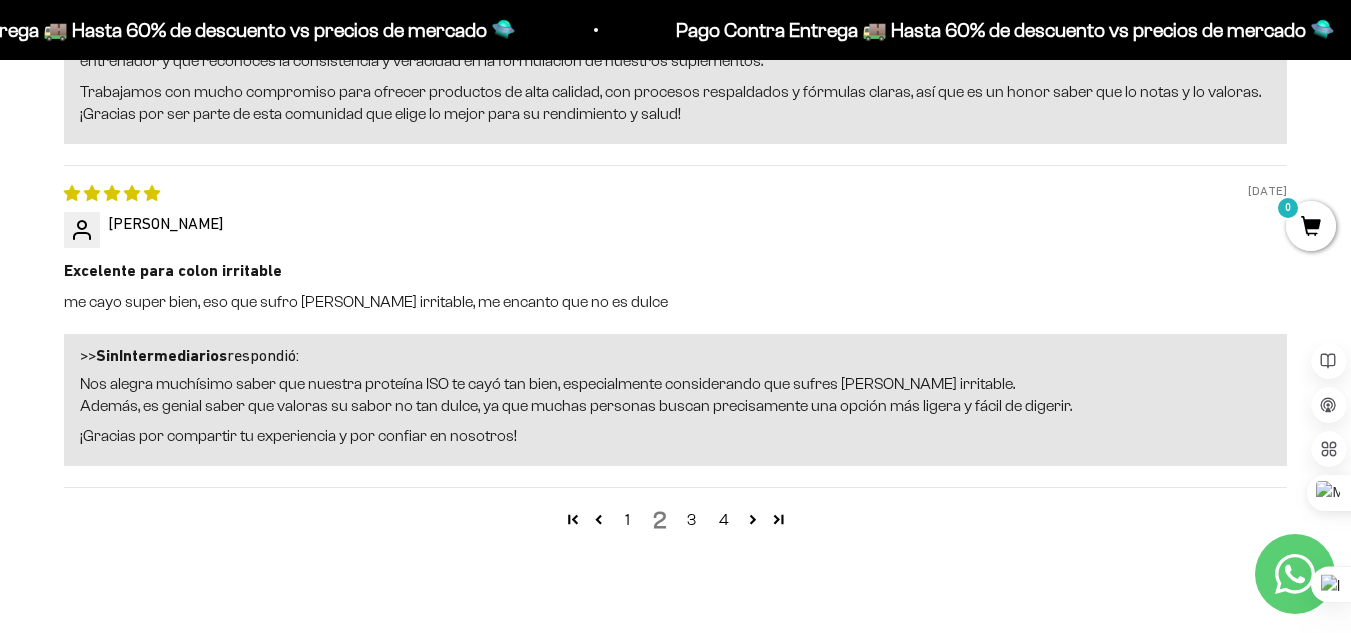 scroll, scrollTop: 2995, scrollLeft: 0, axis: vertical 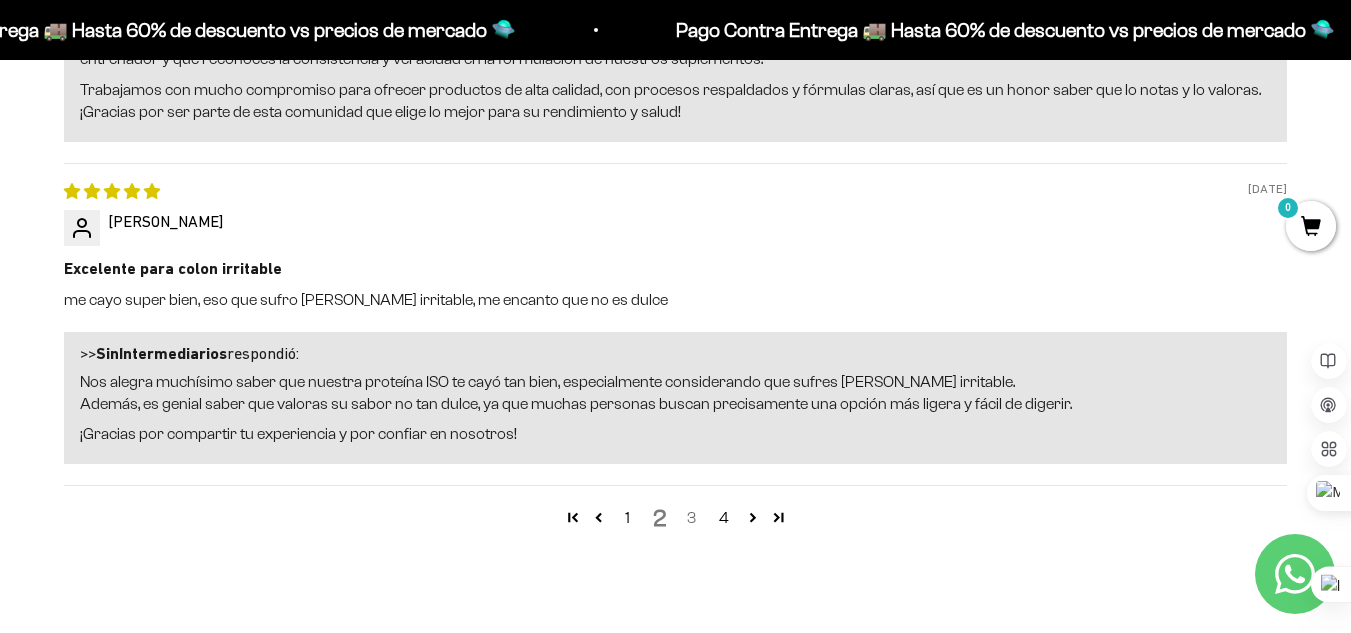 click on "3" at bounding box center (692, 518) 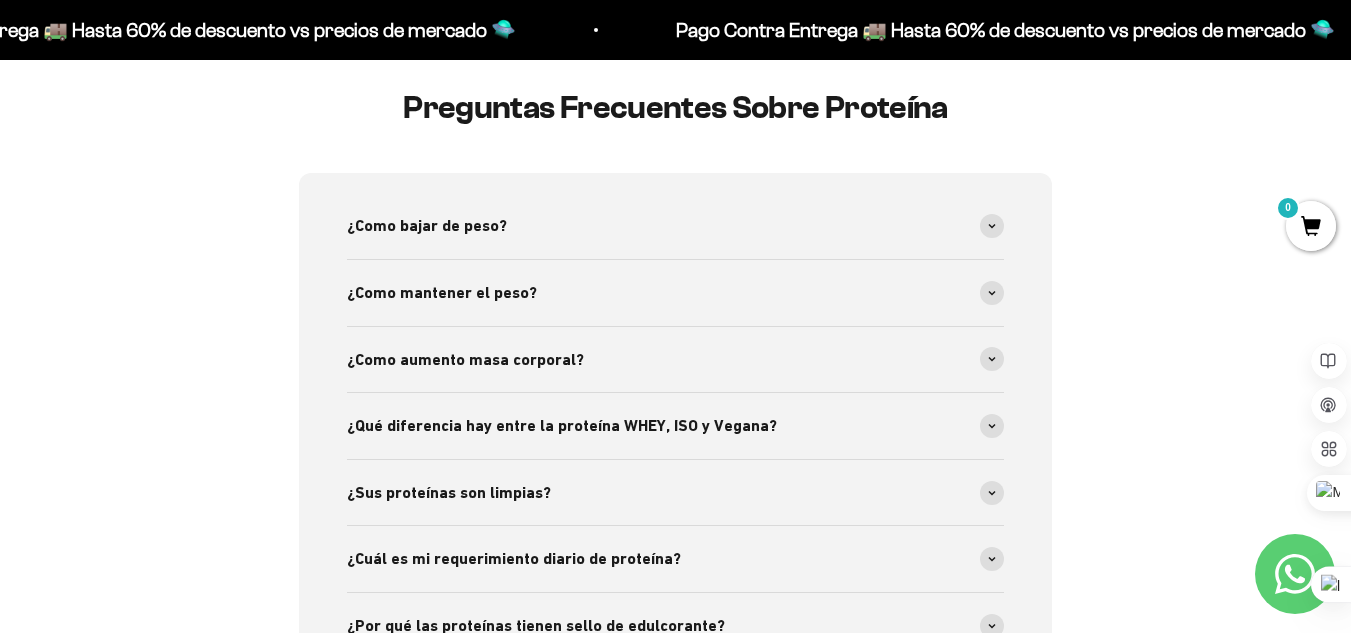 scroll, scrollTop: 2143, scrollLeft: 0, axis: vertical 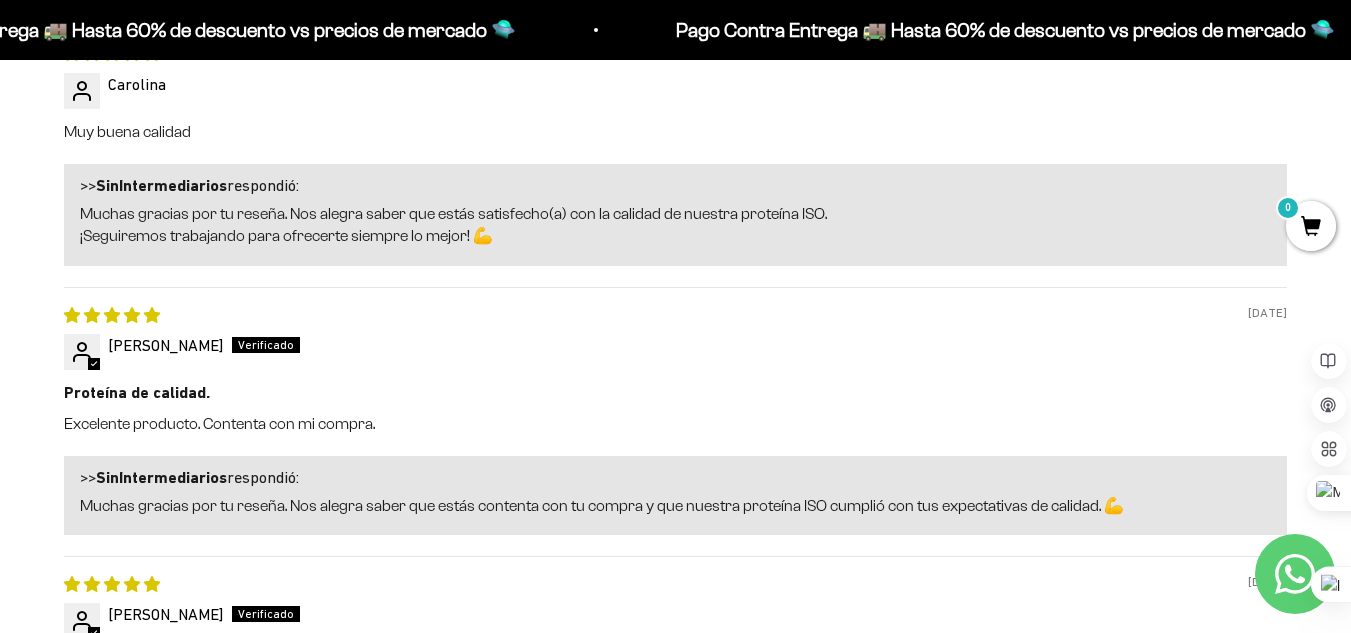 drag, startPoint x: 388, startPoint y: 476, endPoint x: 445, endPoint y: 438, distance: 68.50548 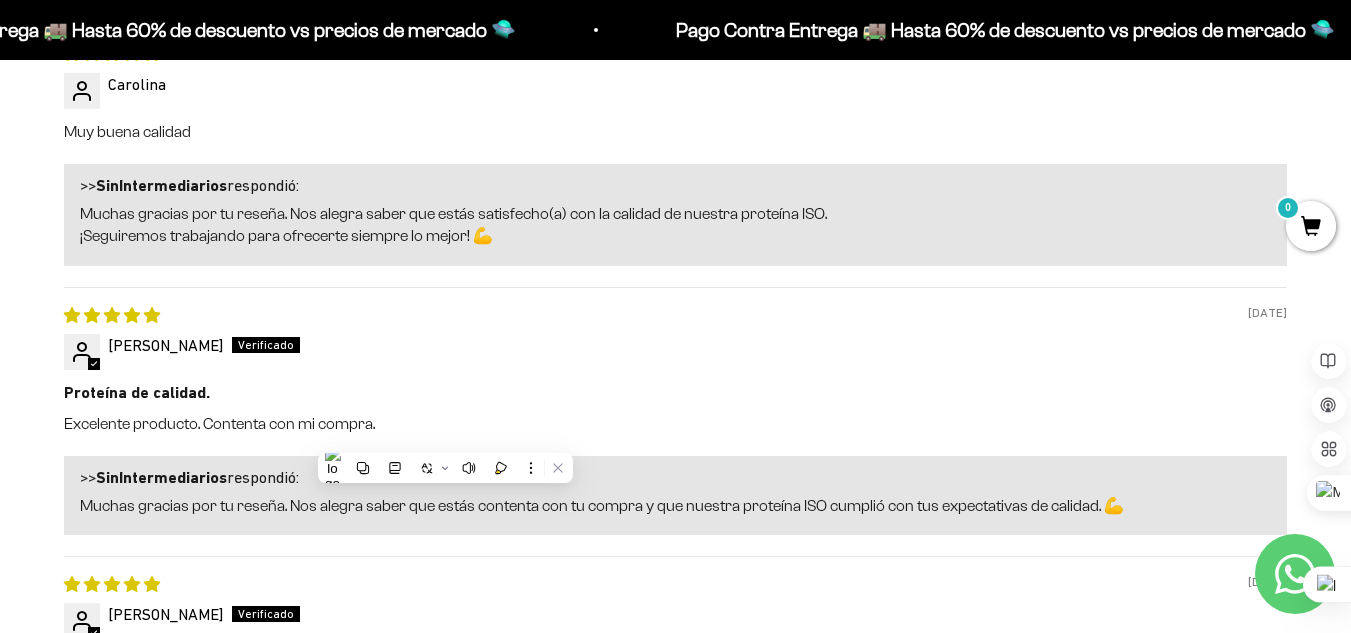 click on ">>  SinIntermediarios  respondió:   Muchas gracias por tu reseña. Nos alegra saber que estás contenta con tu compra y que nuestra proteína ISO cumplió con tus expectativas de calidad. 💪" at bounding box center [675, 495] 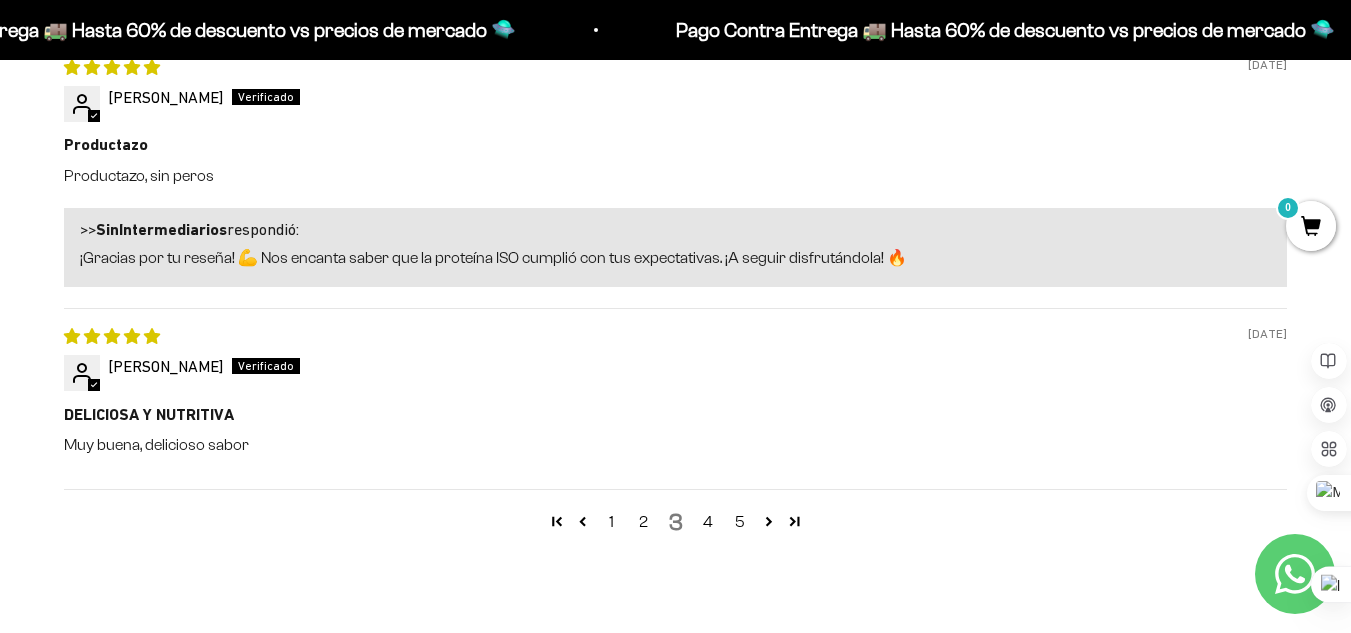 scroll, scrollTop: 2961, scrollLeft: 0, axis: vertical 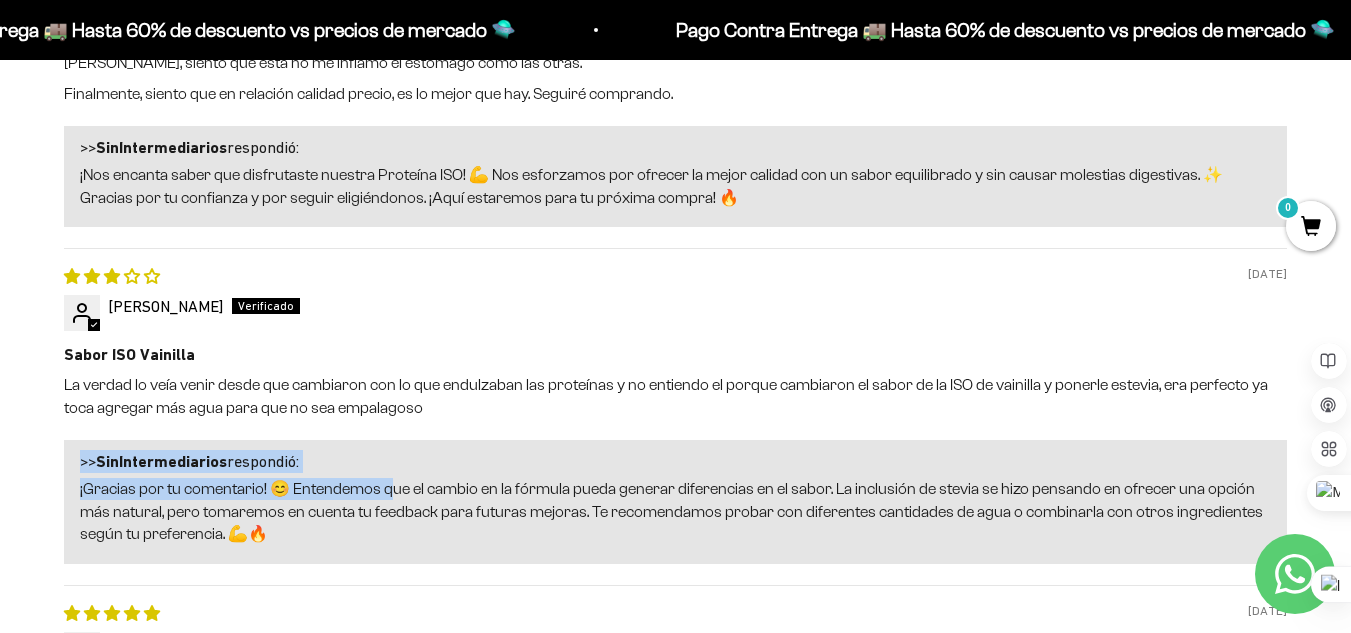 drag, startPoint x: 531, startPoint y: 374, endPoint x: 392, endPoint y: 457, distance: 161.89503 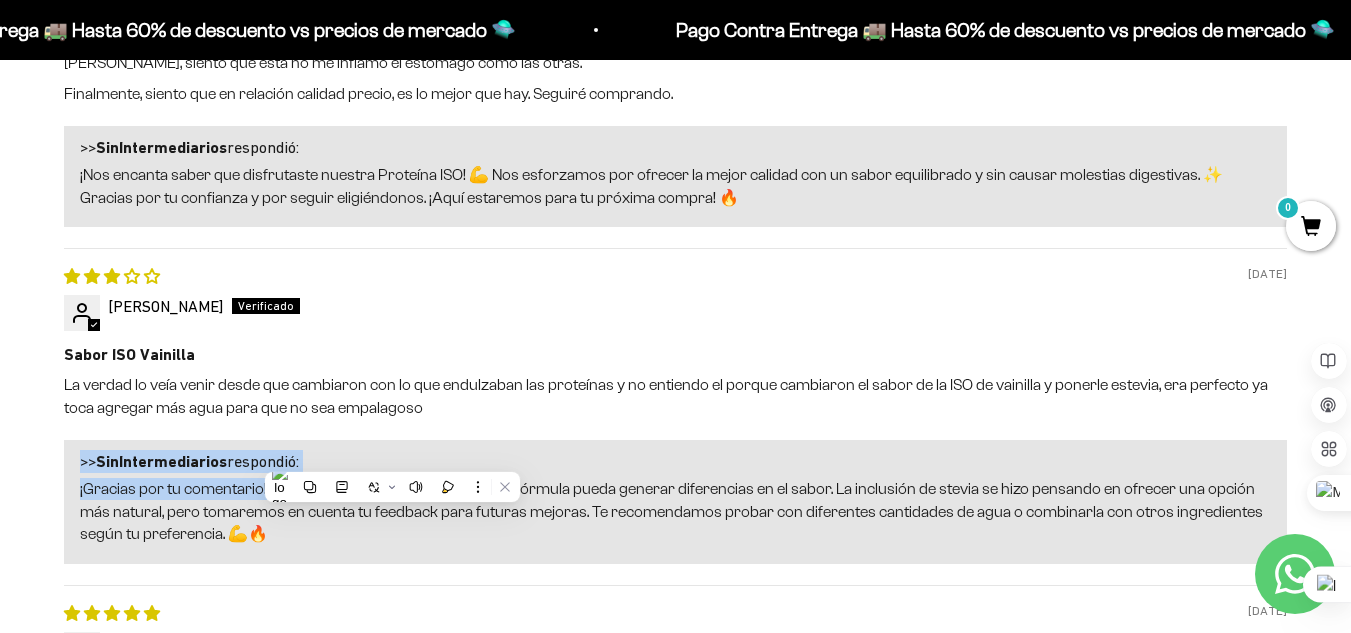 click on "¡Gracias por tu comentario! 😊 Entendemos que el cambio en la fórmula pueda generar diferencias en el sabor. La inclusión de stevia se hizo pensando en ofrecer una opción más natural, pero tomaremos en cuenta tu feedback para futuras mejoras. Te recomendamos probar con diferentes cantidades de agua o combinarla con otros ingredientes según tu preferencia. 💪🔥" at bounding box center [675, 511] 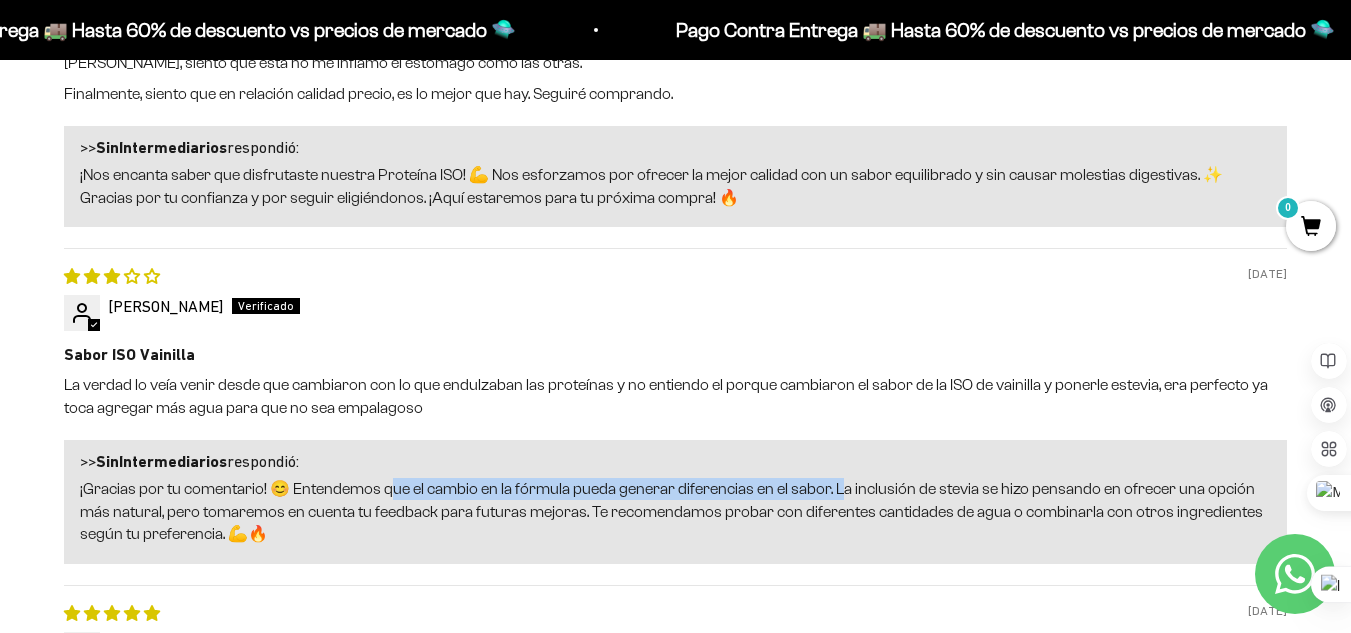 drag, startPoint x: 392, startPoint y: 457, endPoint x: 833, endPoint y: 463, distance: 441.0408 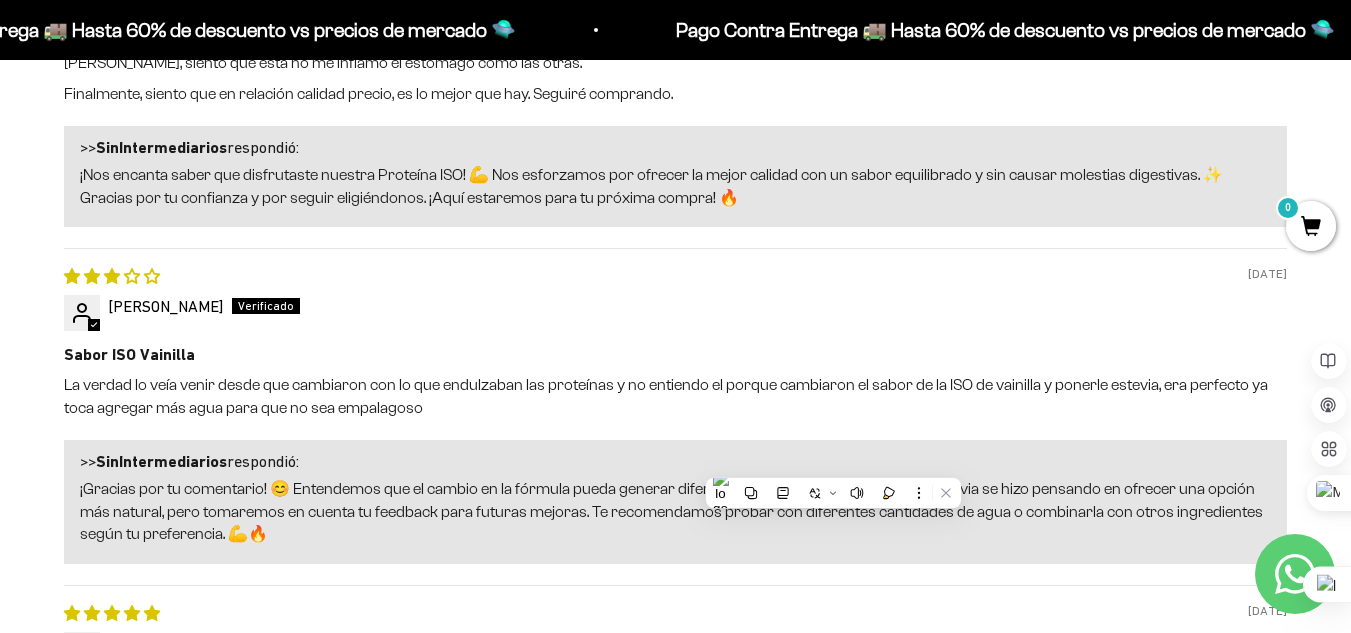 click on "La verdad lo veía venir desde que cambiaron con lo que endulzaban las proteínas y no entiendo el porque cambiaron el sabor de la ISO de vainilla y ponerle estevia, era perfecto ya toca agregar más agua para que no sea empalagoso" at bounding box center (675, 396) 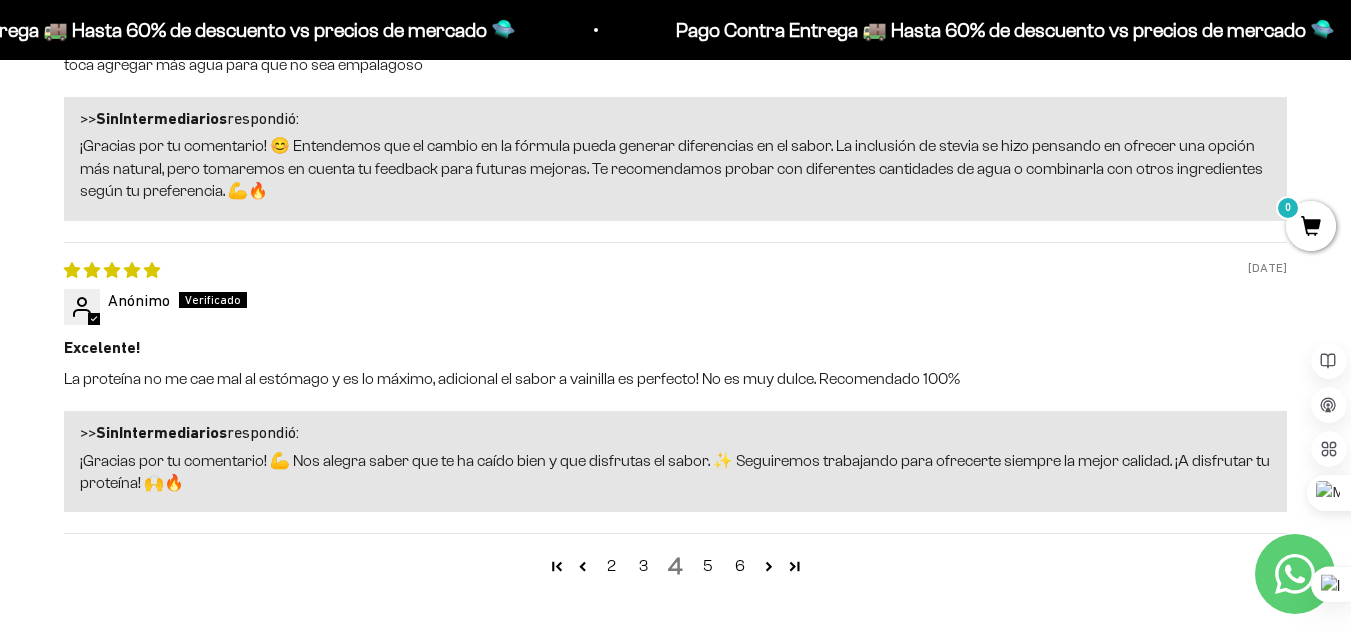 scroll, scrollTop: 3082, scrollLeft: 0, axis: vertical 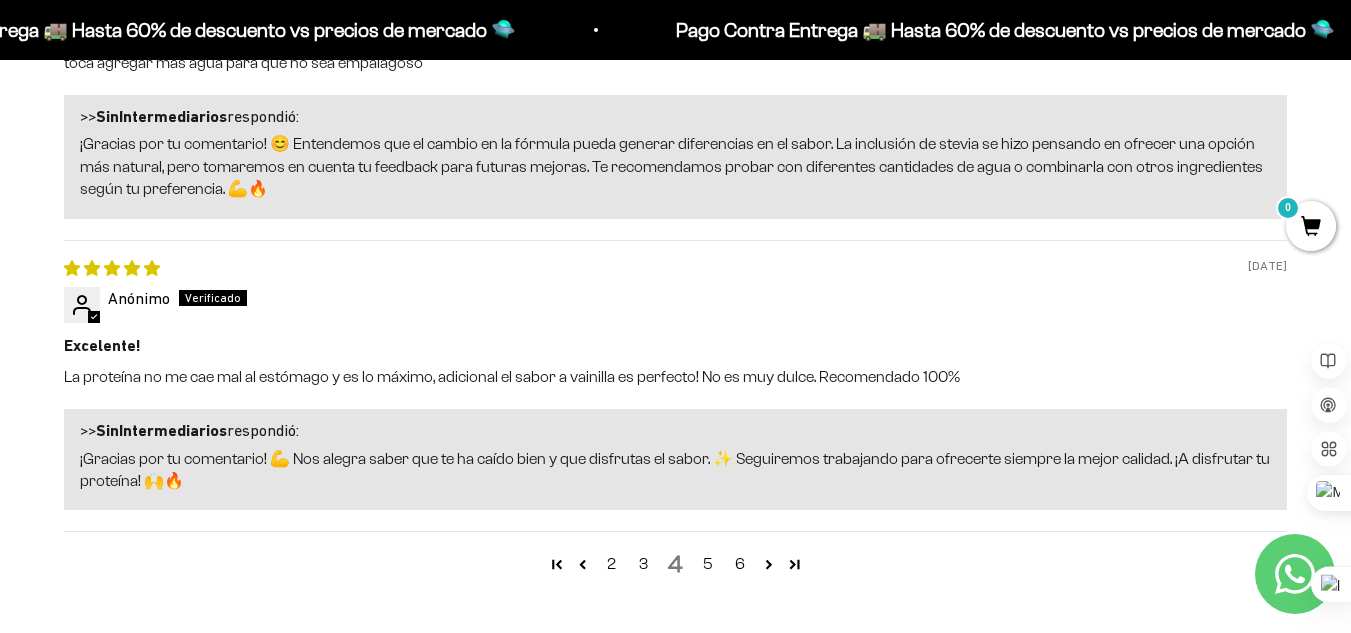 click on "03/05/2025   Anónimo                                     Excelente!   La proteína no me cae mal al estómago y es lo máximo, adicional el sabor a vainilla es perfecto! No es muy dulce. Recomendado 100%                            >>  SinIntermediarios  respondió:   ¡Gracias por tu comentario! 💪 Nos alegra saber que te ha caído bien y que disfrutas el sabor. ✨ Seguiremos trabajando para ofrecerte siempre la mejor calidad. ¡A disfrutar tu proteína! 🙌🔥" at bounding box center (675, 386) 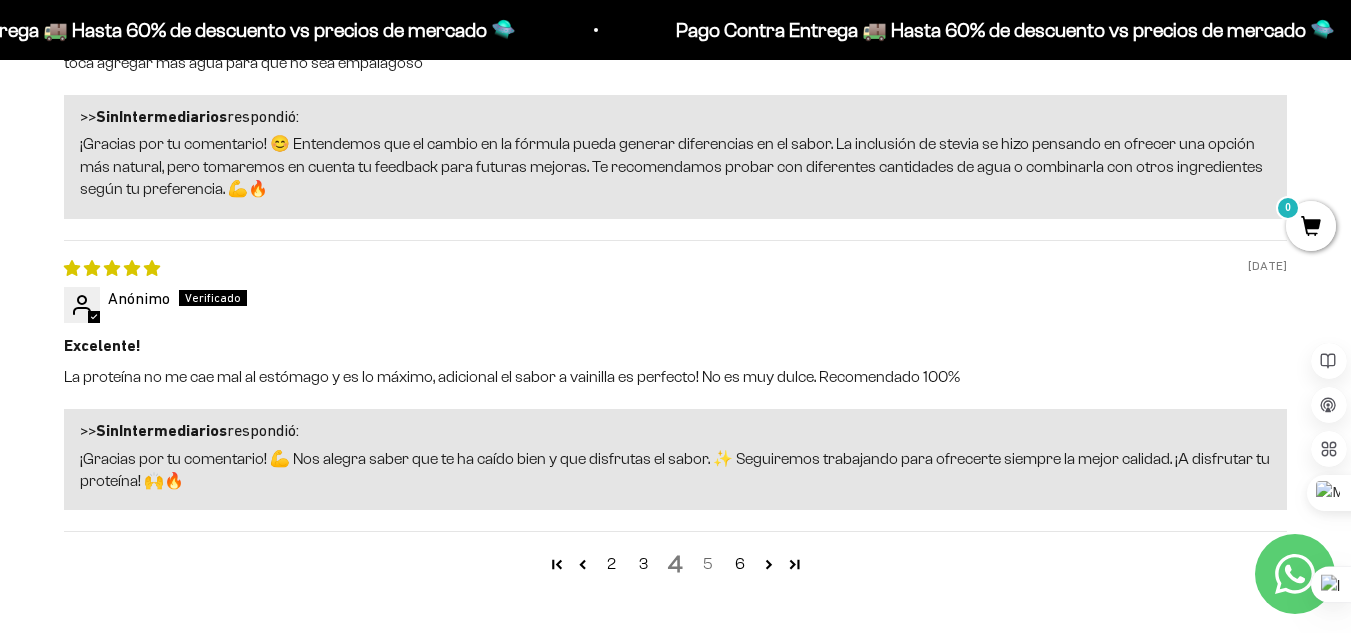 click on "5" at bounding box center [708, 564] 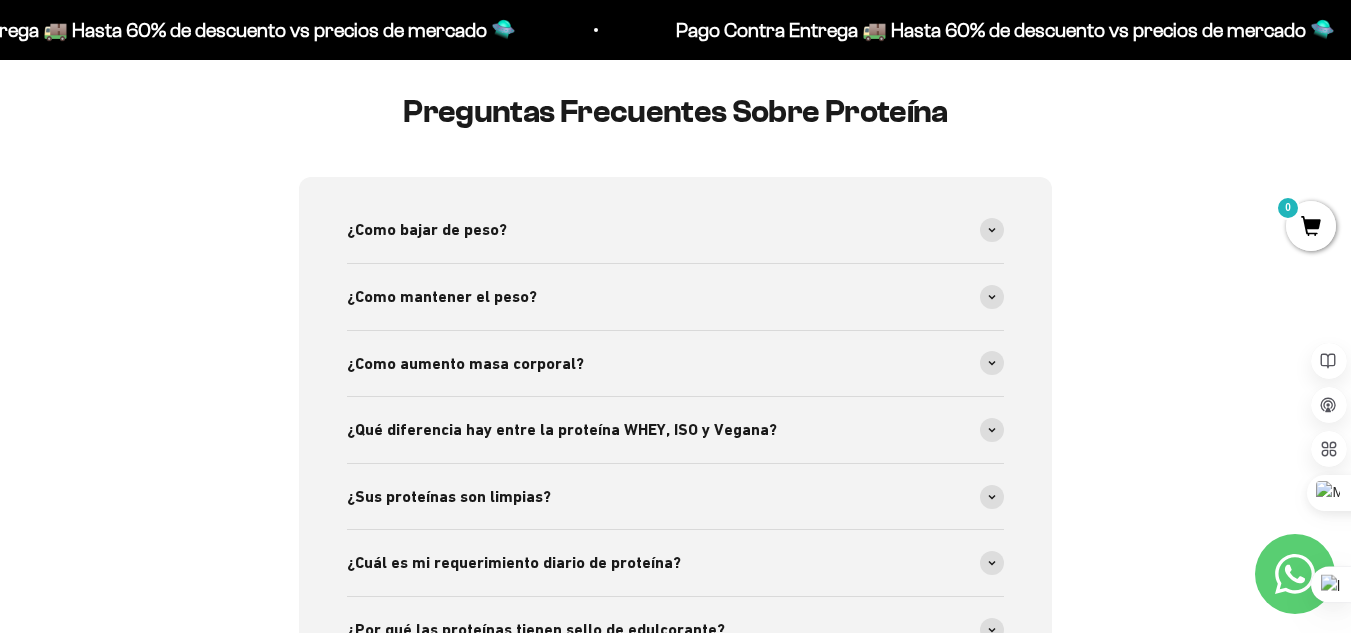 scroll, scrollTop: 2143, scrollLeft: 0, axis: vertical 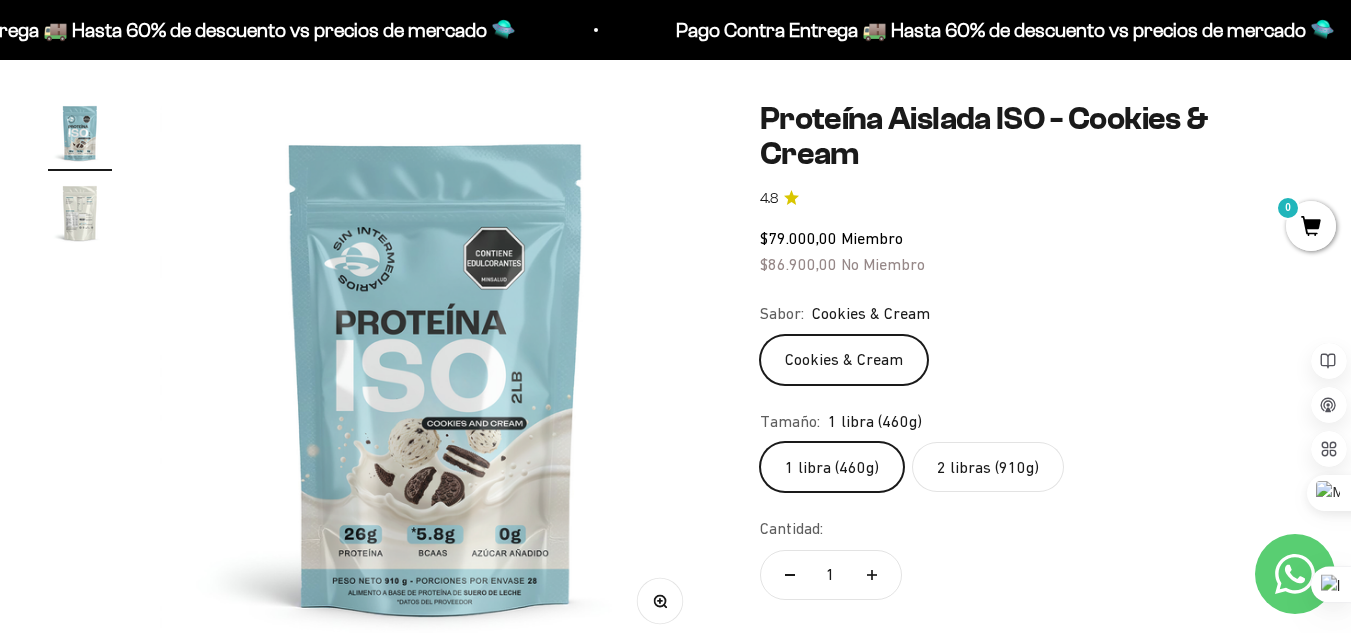 click at bounding box center [80, 213] 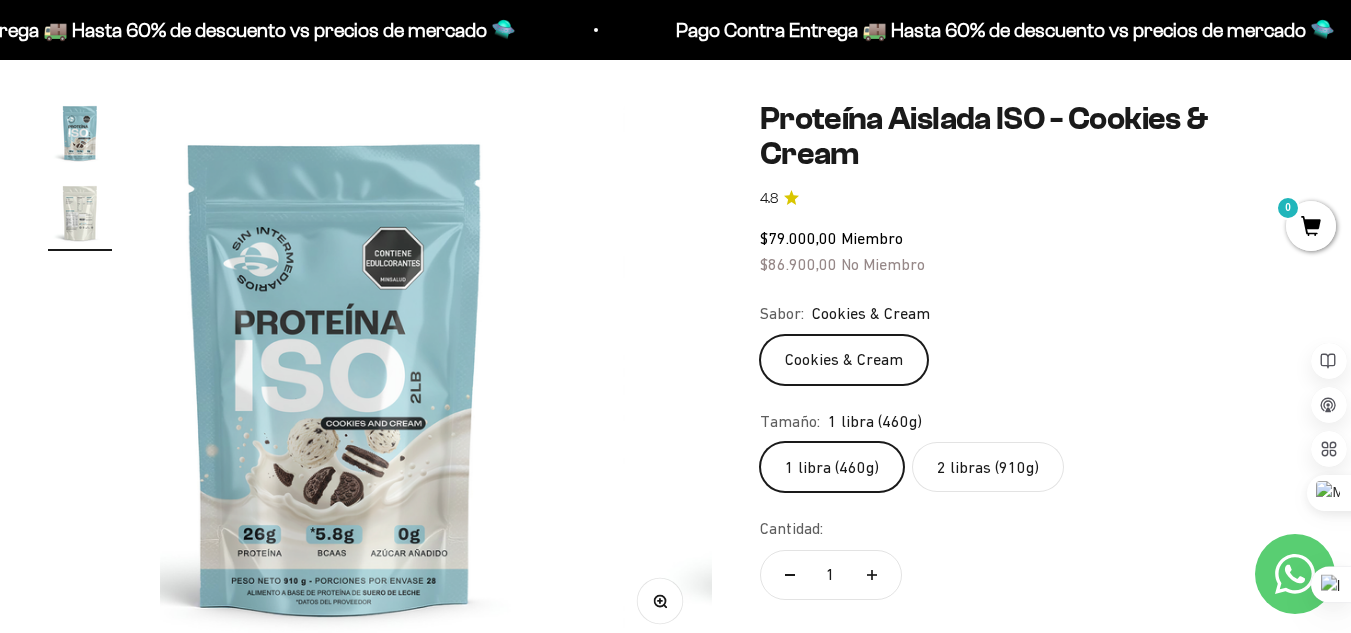 scroll, scrollTop: 0, scrollLeft: 564, axis: horizontal 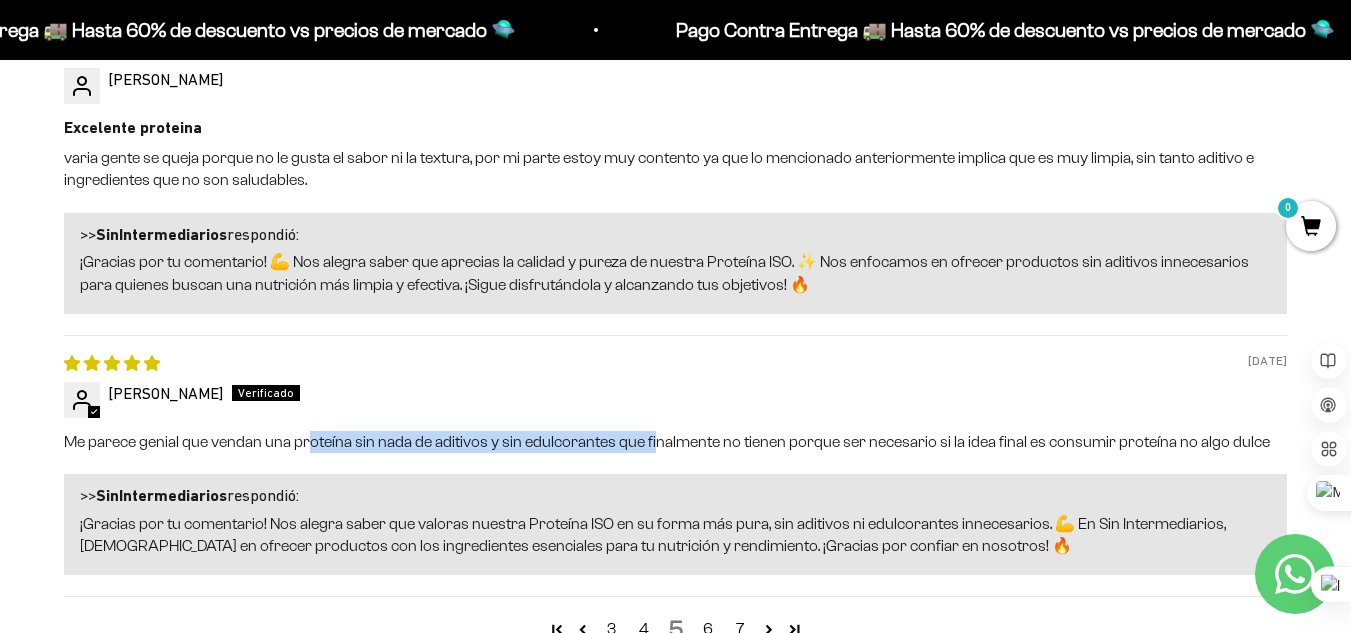 drag, startPoint x: 310, startPoint y: 409, endPoint x: 651, endPoint y: 411, distance: 341.00586 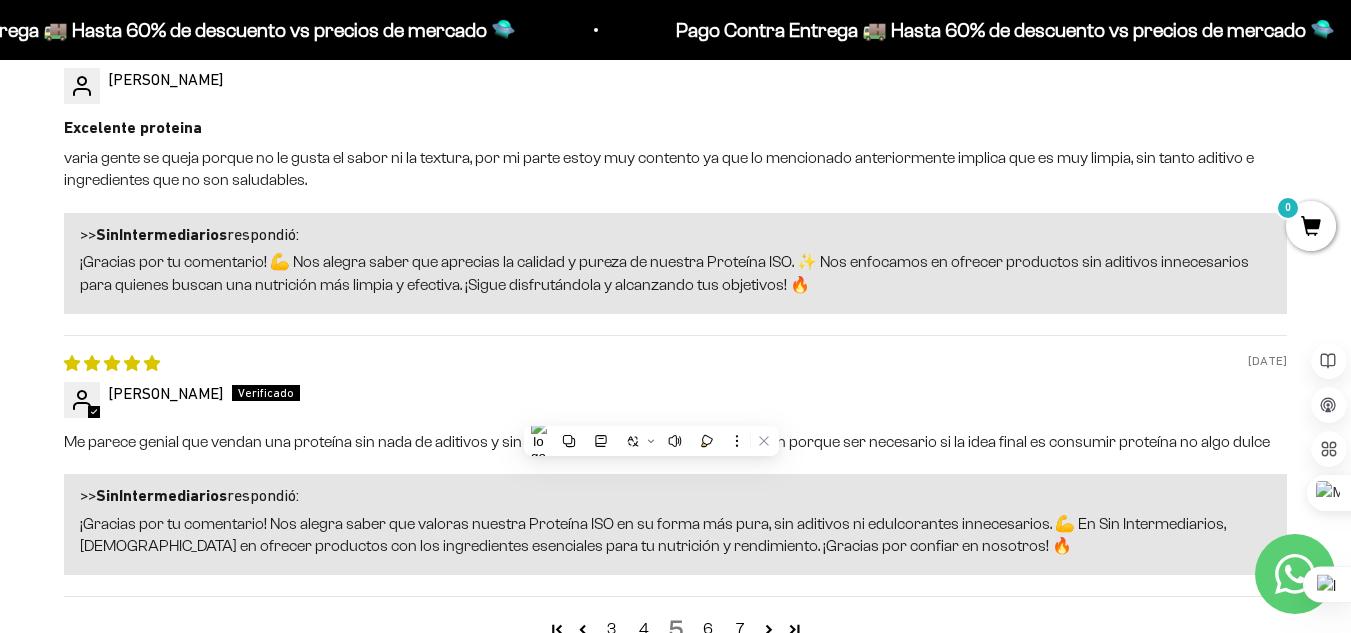 click on "Me parece genial que vendan una proteína sin nada de aditivos y sin edulcorantes que finalmente no tienen porque ser necesario si la idea final es consumir proteína no algo dulce" at bounding box center [675, 442] 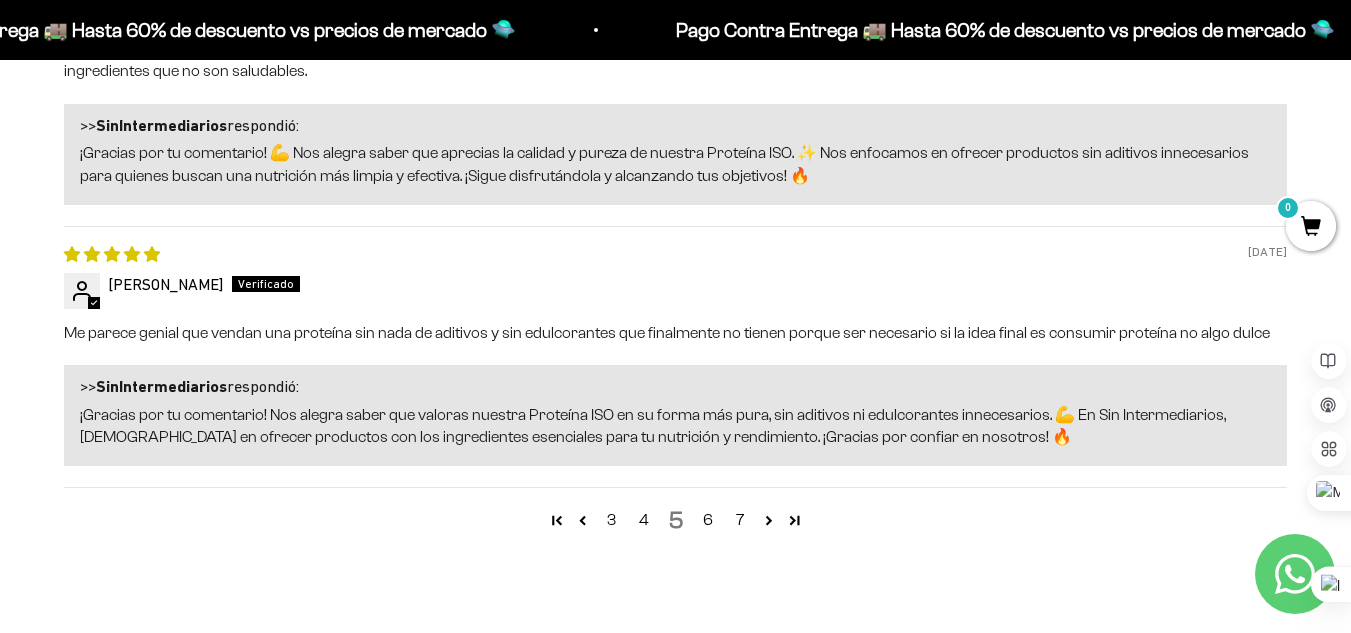 scroll, scrollTop: 3158, scrollLeft: 0, axis: vertical 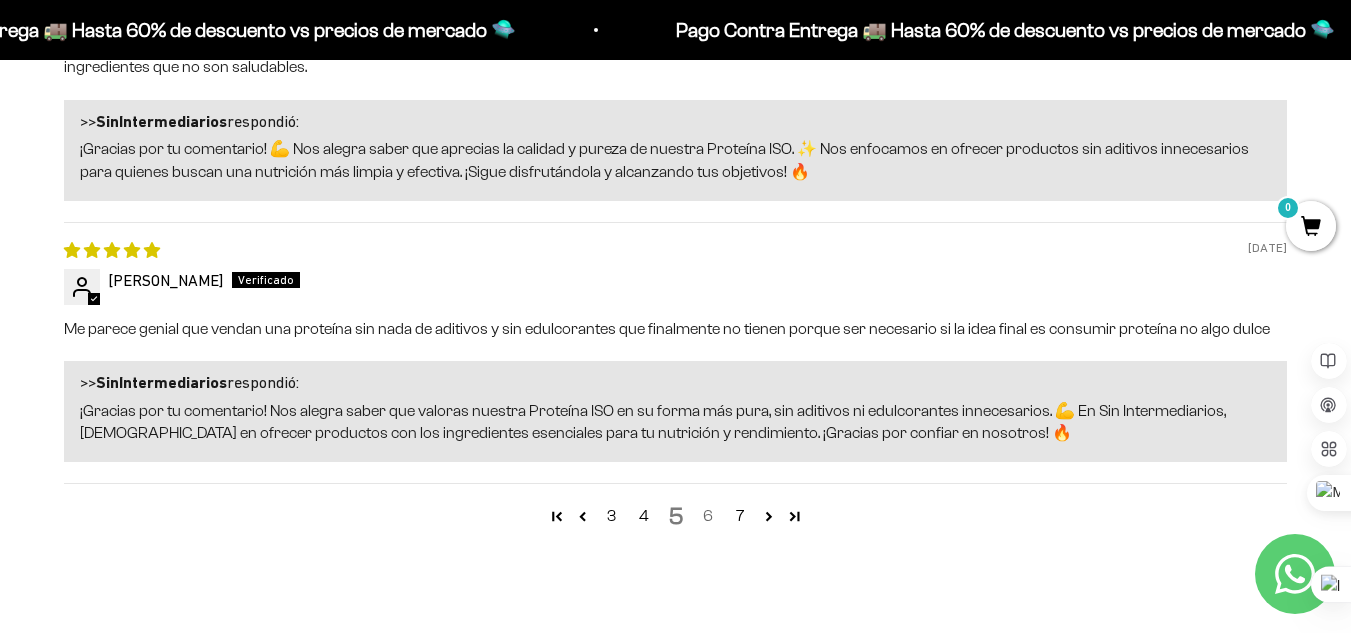 click on "6" at bounding box center [708, 516] 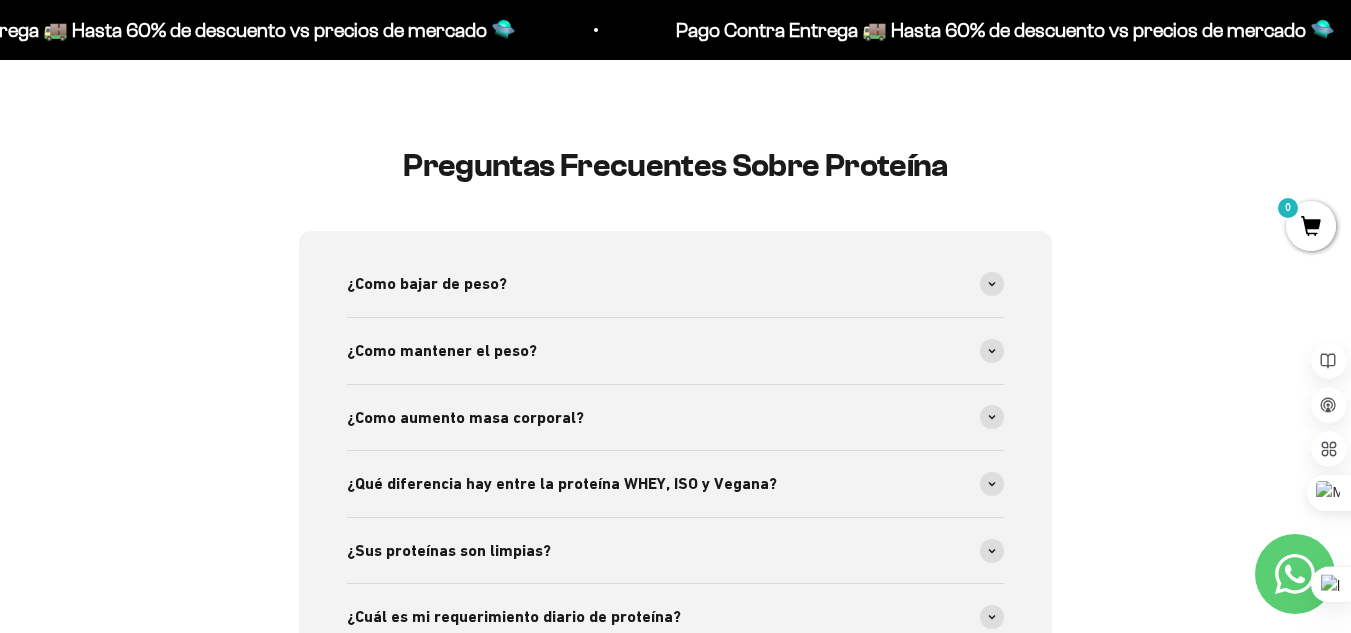 scroll, scrollTop: 2143, scrollLeft: 0, axis: vertical 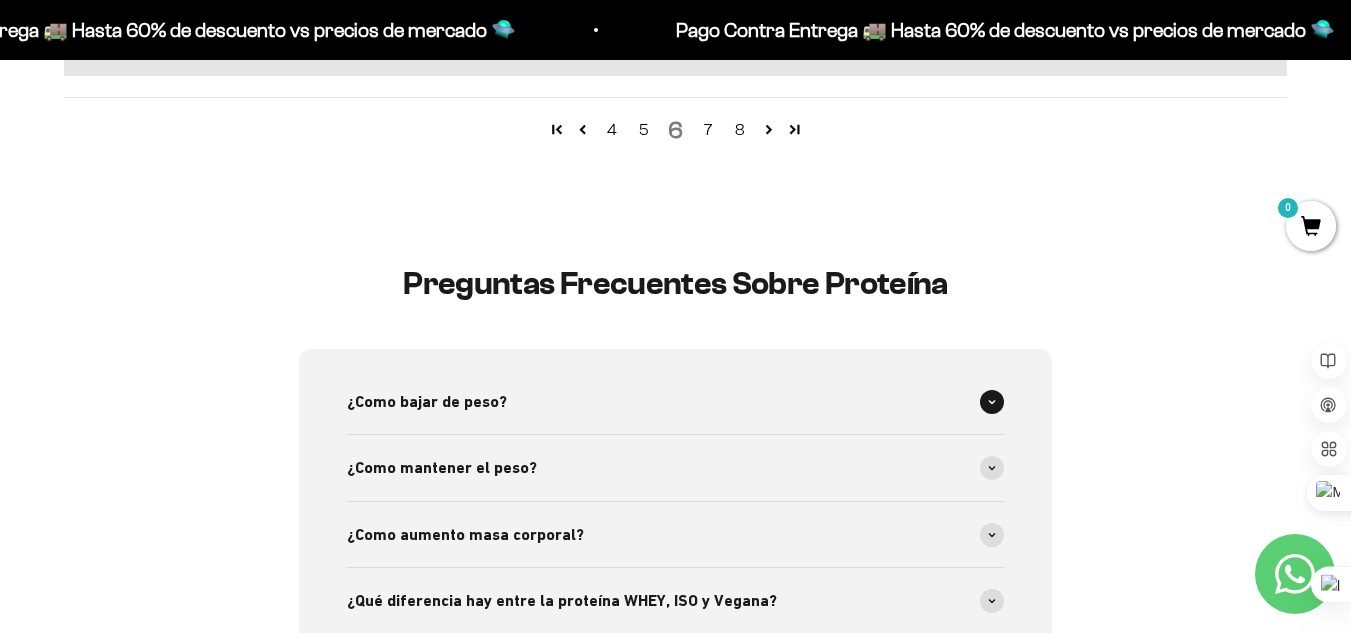 click on "¿Como bajar de peso?" at bounding box center [675, 402] 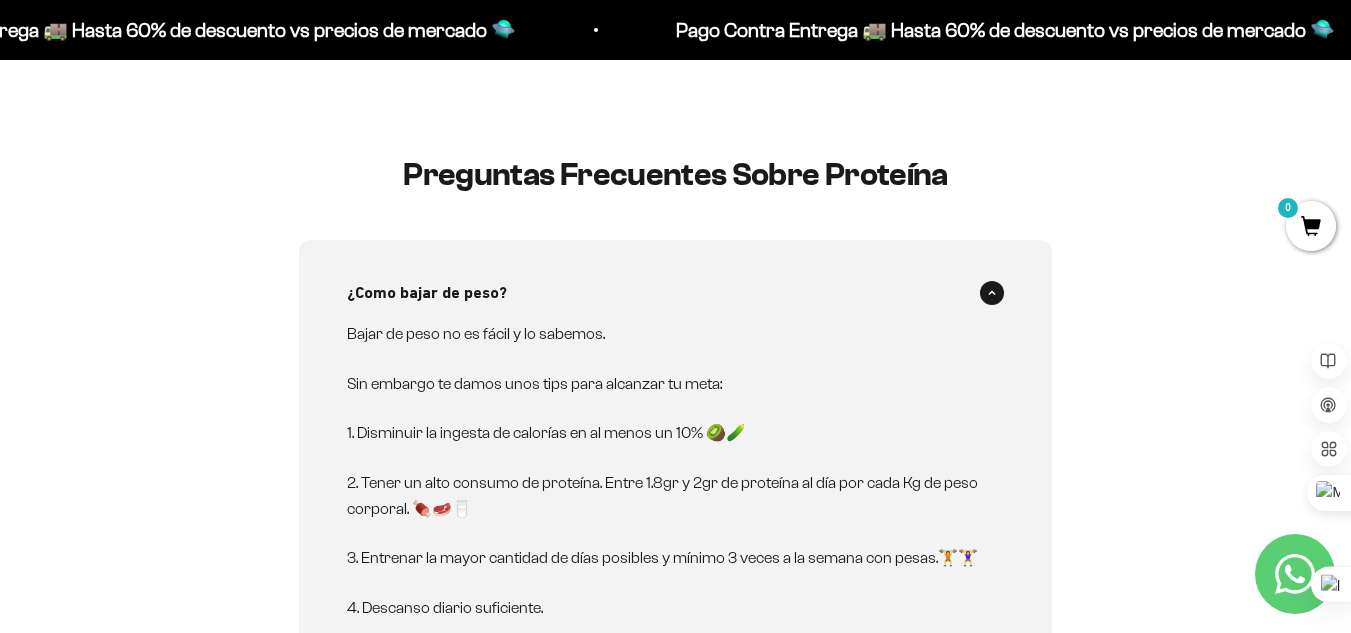 scroll, scrollTop: 3755, scrollLeft: 0, axis: vertical 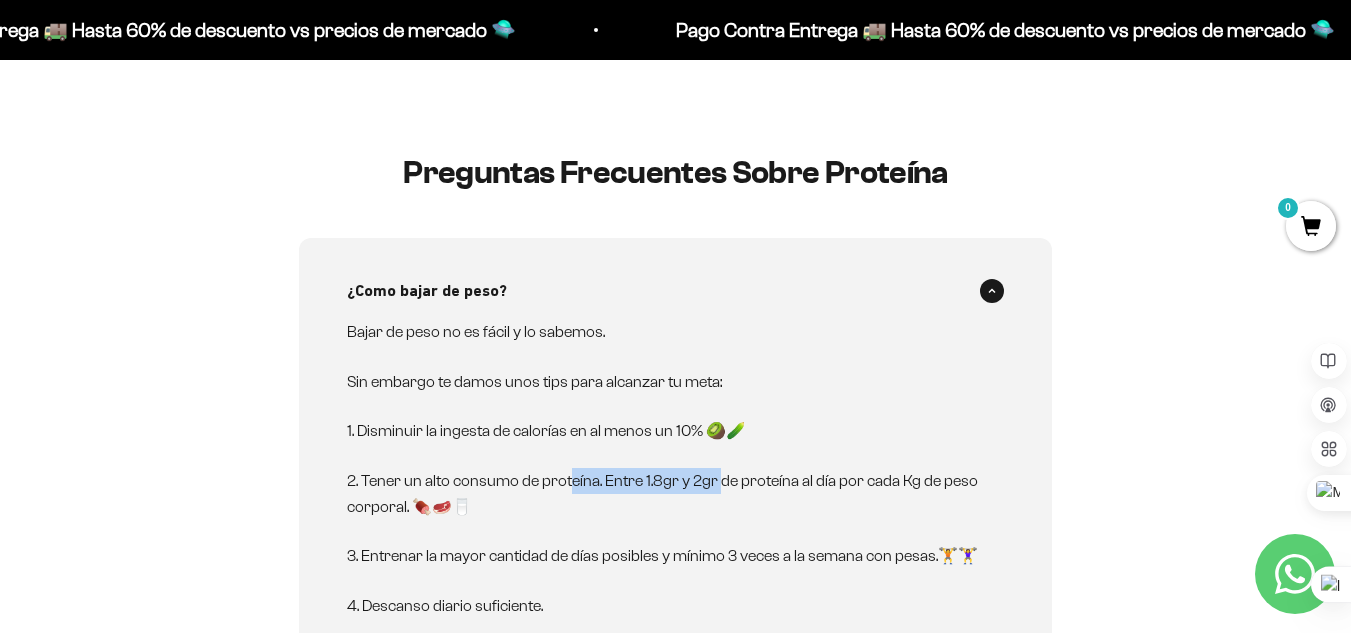 drag, startPoint x: 572, startPoint y: 455, endPoint x: 719, endPoint y: 461, distance: 147.12239 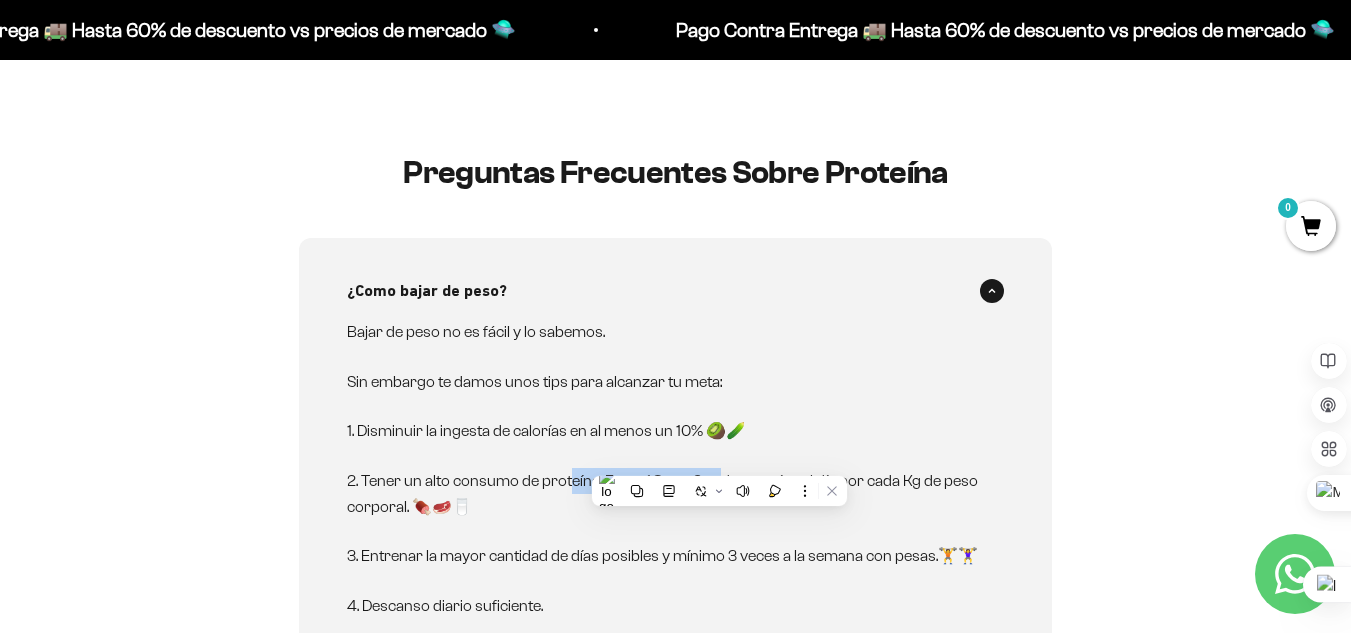 click on "2. Tener un alto consumo de proteína. Entre 1.8gr y 2gr de proteína al día por cada Kg de peso corporal. 🍖🥩🥛" at bounding box center (663, 493) 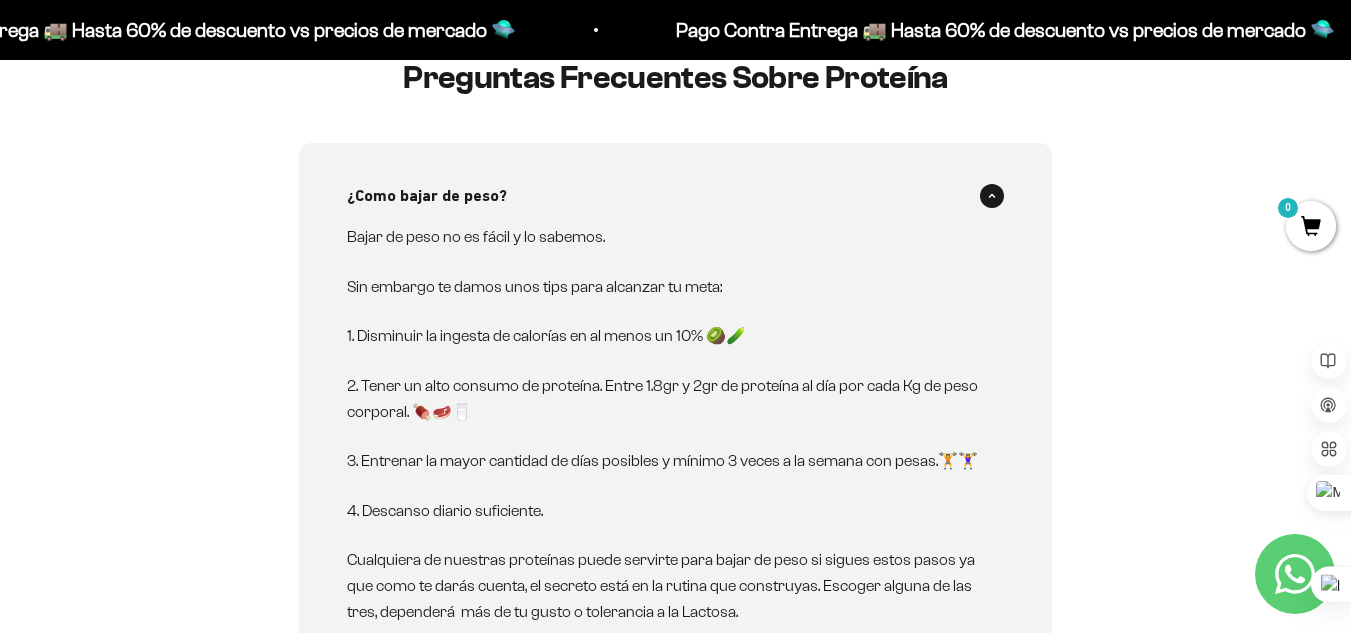 scroll, scrollTop: 3856, scrollLeft: 0, axis: vertical 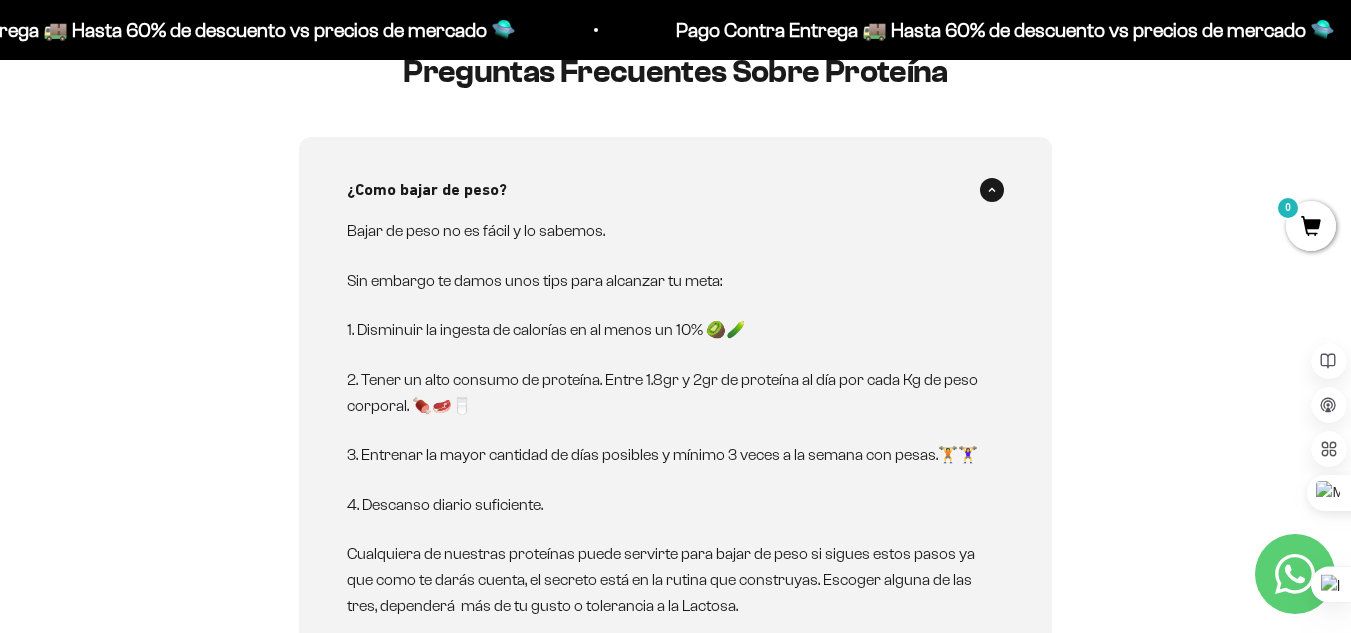 drag, startPoint x: 719, startPoint y: 461, endPoint x: 708, endPoint y: 466, distance: 12.083046 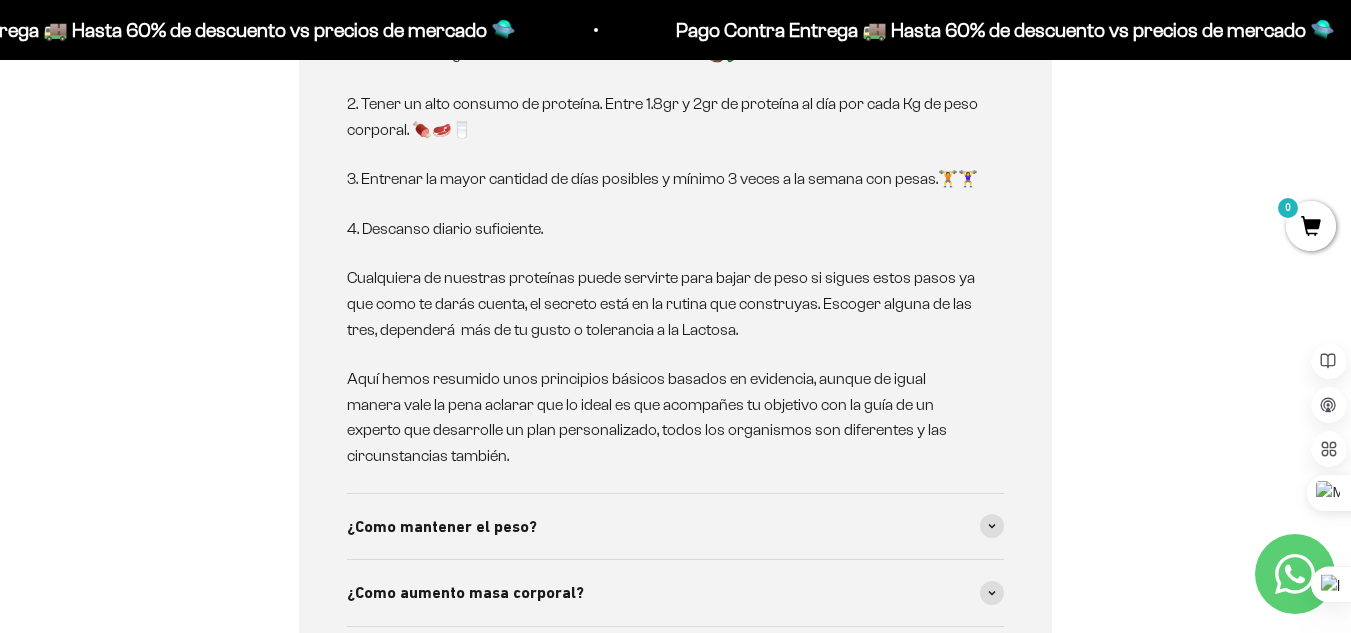 scroll, scrollTop: 4133, scrollLeft: 0, axis: vertical 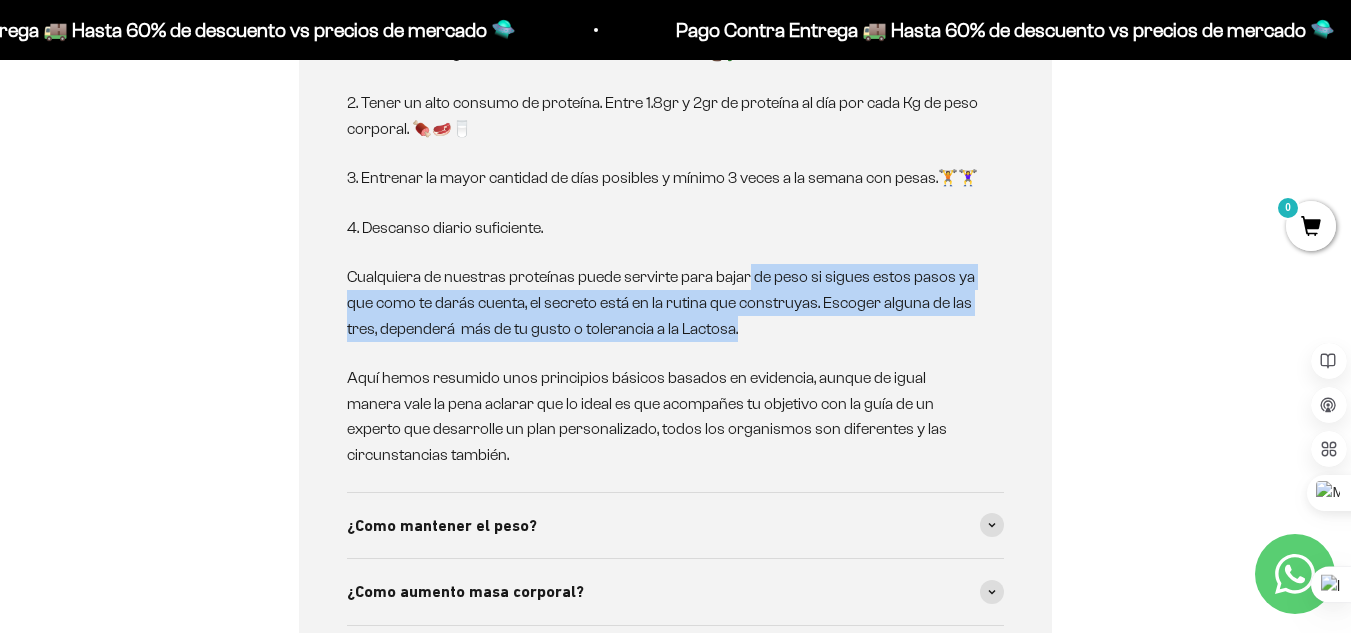 drag, startPoint x: 747, startPoint y: 270, endPoint x: 794, endPoint y: 327, distance: 73.87828 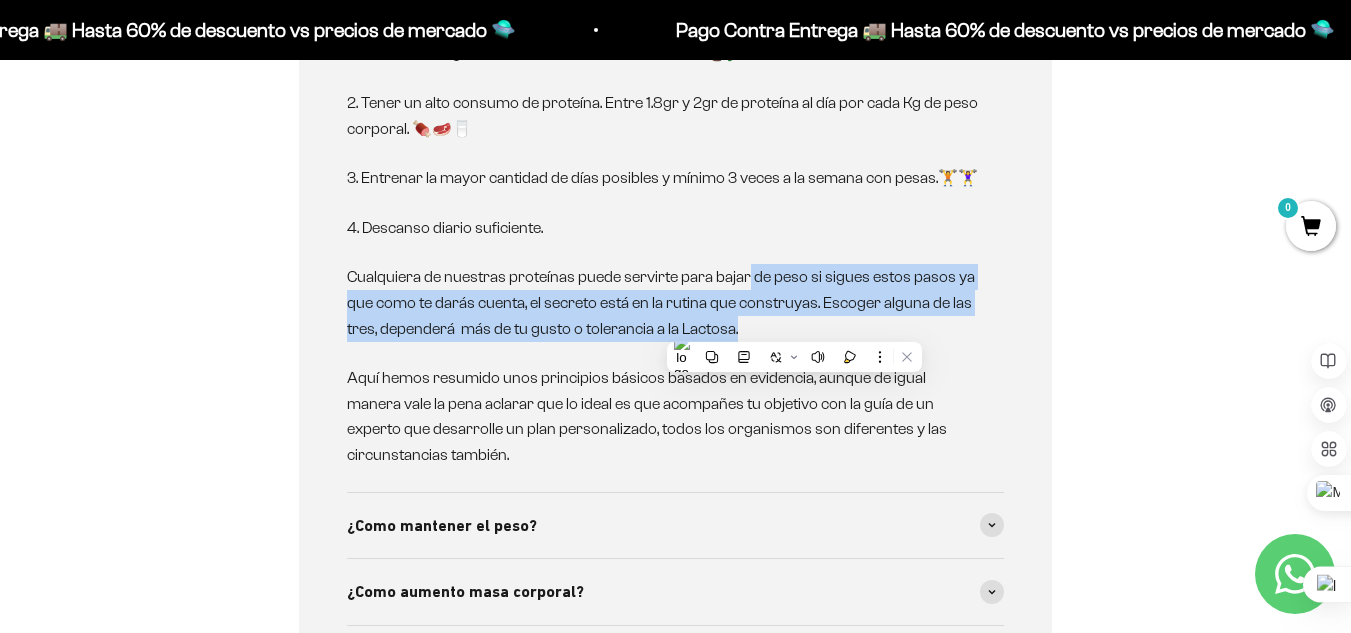 click on "Cualquiera de nuestras proteínas puede servirte para bajar de peso si sigues estos pasos ya que como te darás cuenta, el secreto está en la rutina que construyas. Escoger alguna de las tres, dependerá  más de tu gusto o tolerancia a la Lactosa." at bounding box center (663, 302) 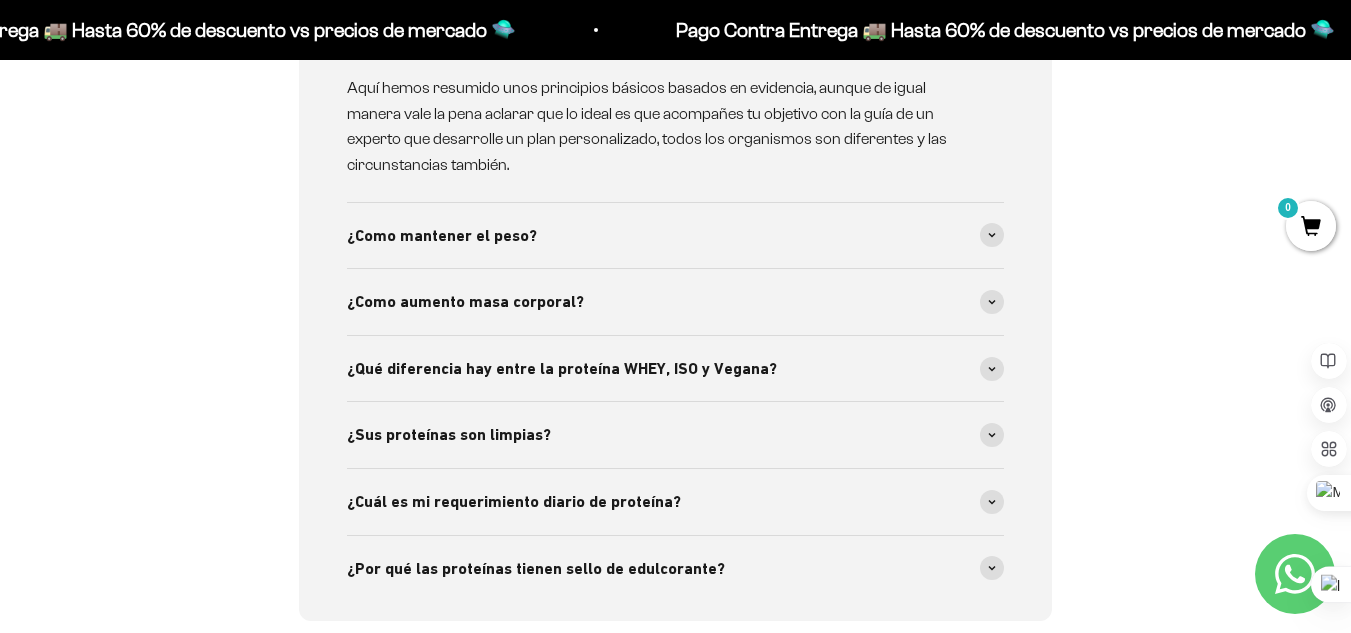scroll, scrollTop: 4424, scrollLeft: 0, axis: vertical 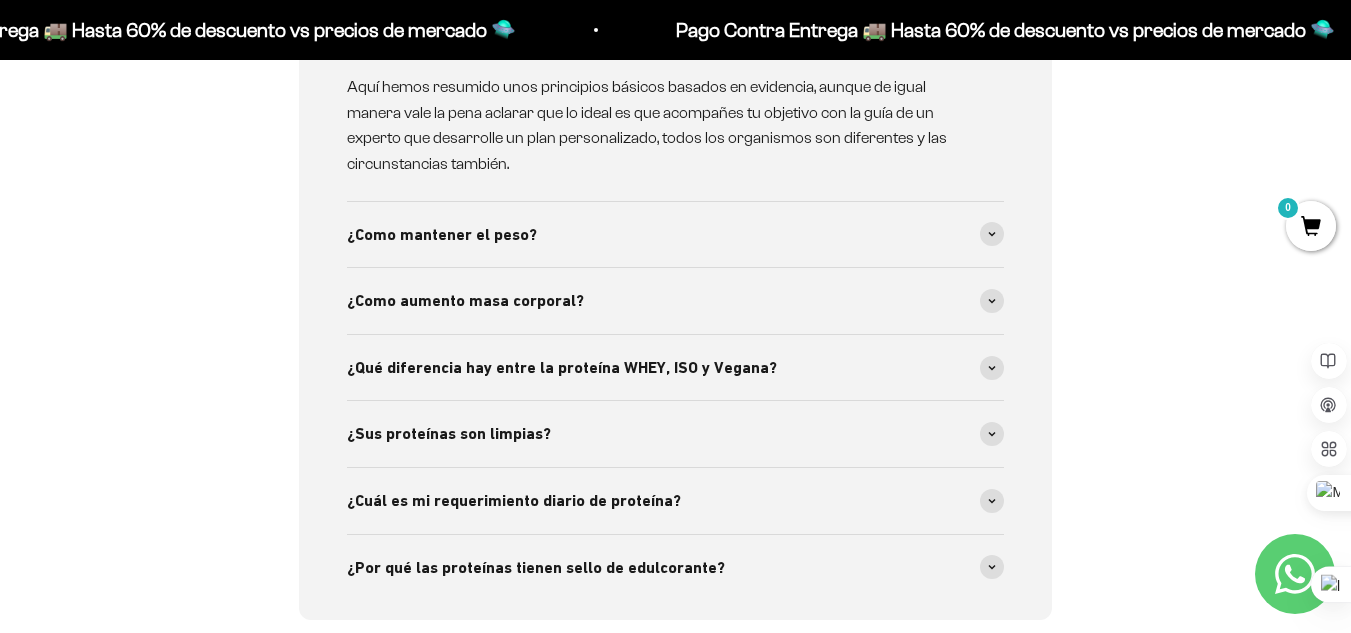 click on "¿Qué diferencia hay entre la proteína WHEY, ISO y Vegana?" at bounding box center (675, 368) 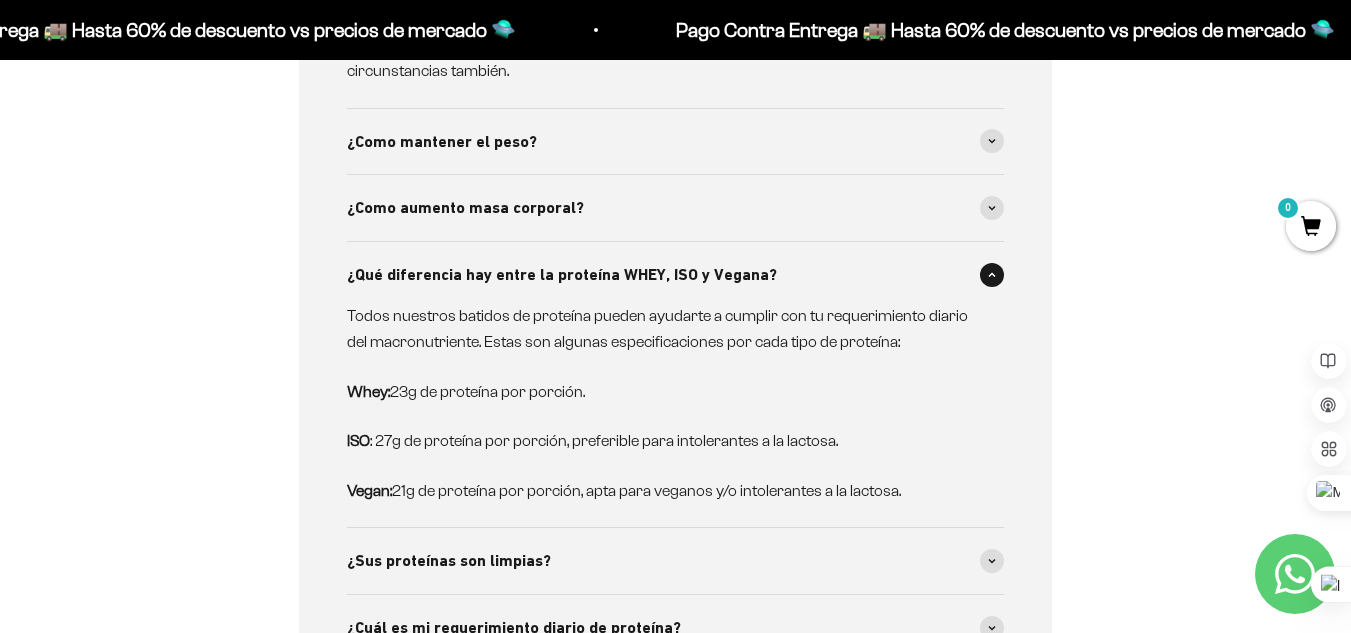 scroll, scrollTop: 4524, scrollLeft: 0, axis: vertical 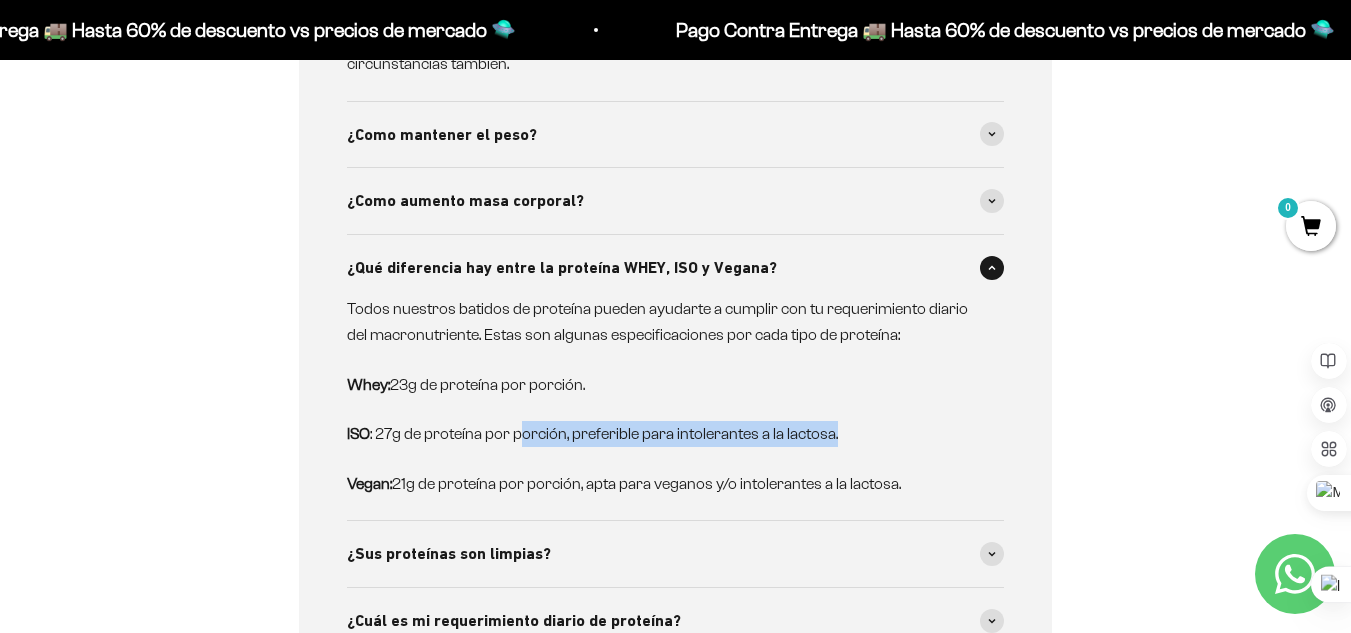 drag, startPoint x: 523, startPoint y: 423, endPoint x: 869, endPoint y: 426, distance: 346.013 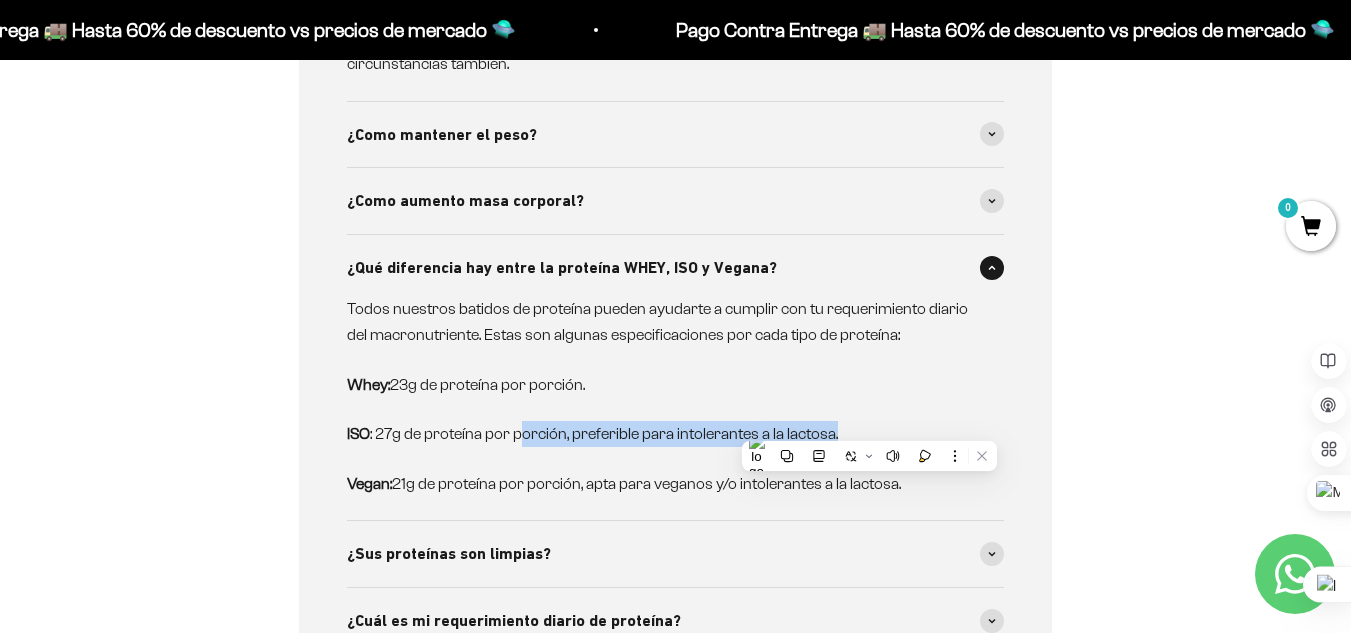 click on "ISO :   27g de proteína por porción, preferible para intolerantes a la lactosa." at bounding box center [663, 434] 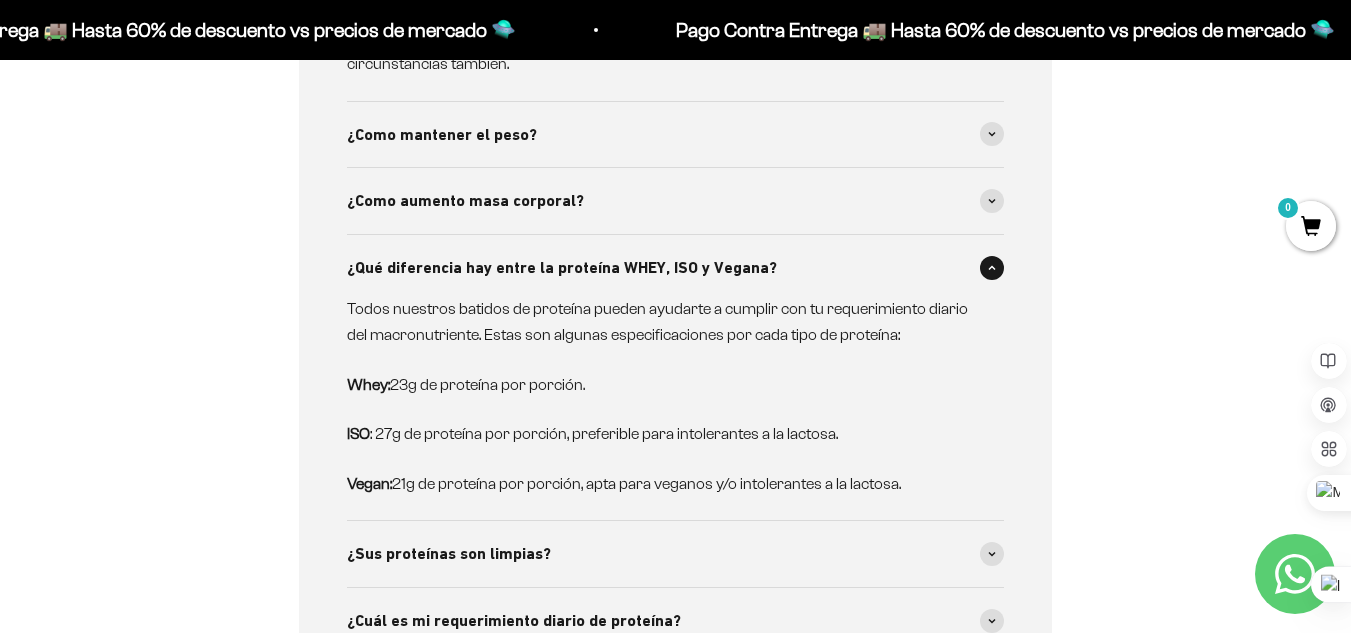 drag, startPoint x: 822, startPoint y: 488, endPoint x: 908, endPoint y: 501, distance: 86.977005 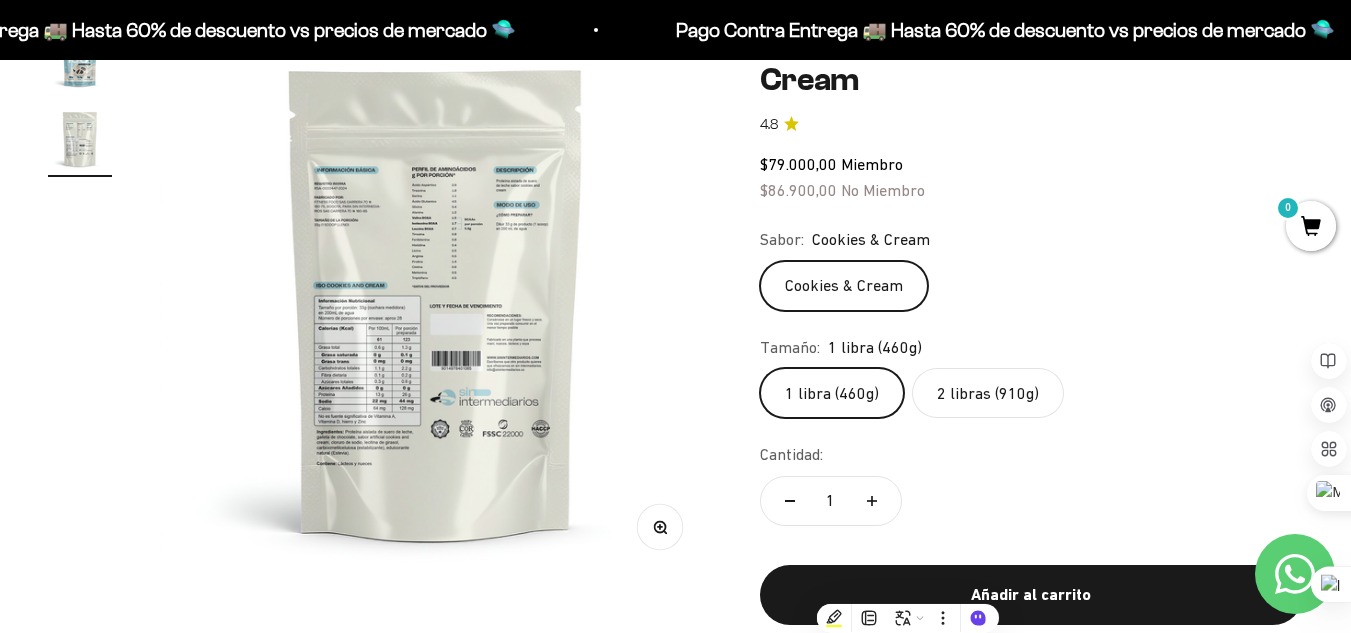 scroll, scrollTop: 229, scrollLeft: 0, axis: vertical 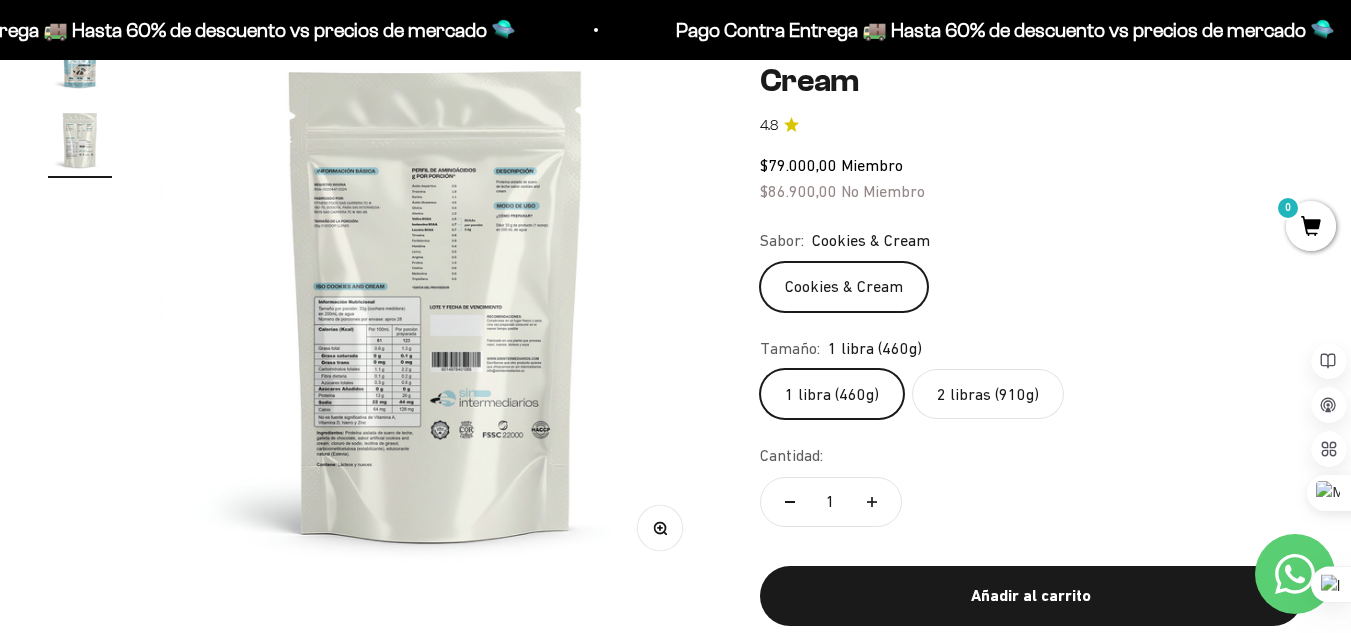 click on "2 libras (910g)" 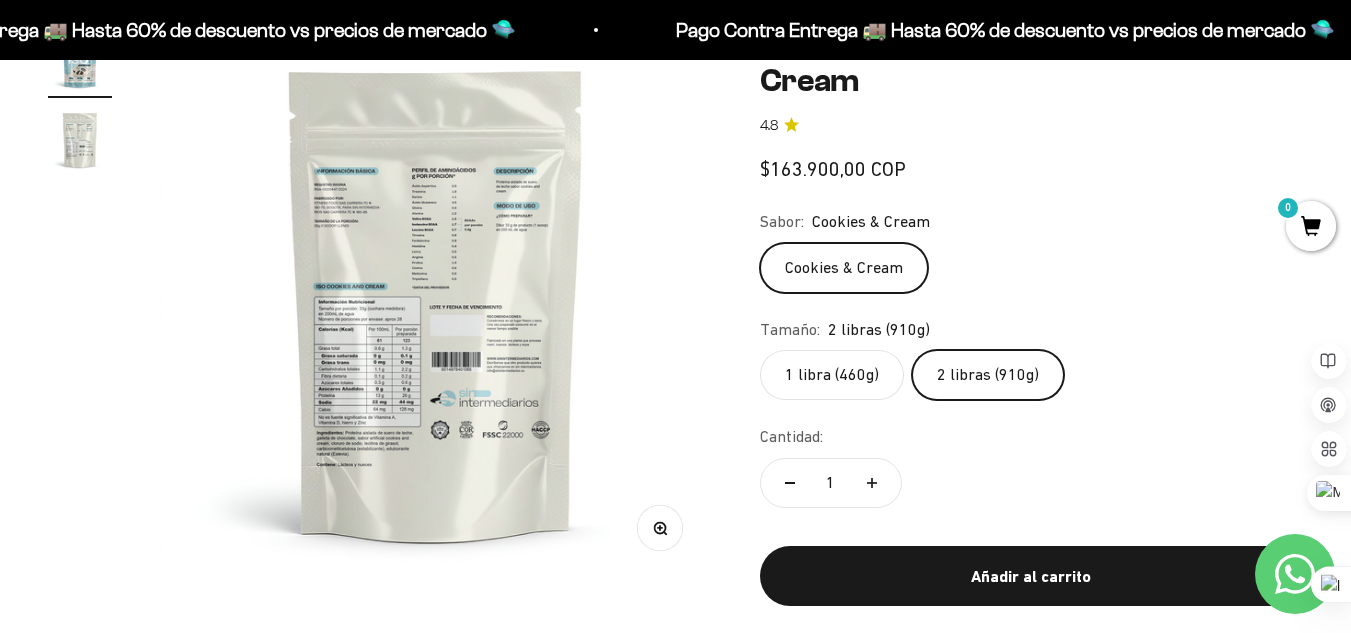 scroll, scrollTop: 0, scrollLeft: 0, axis: both 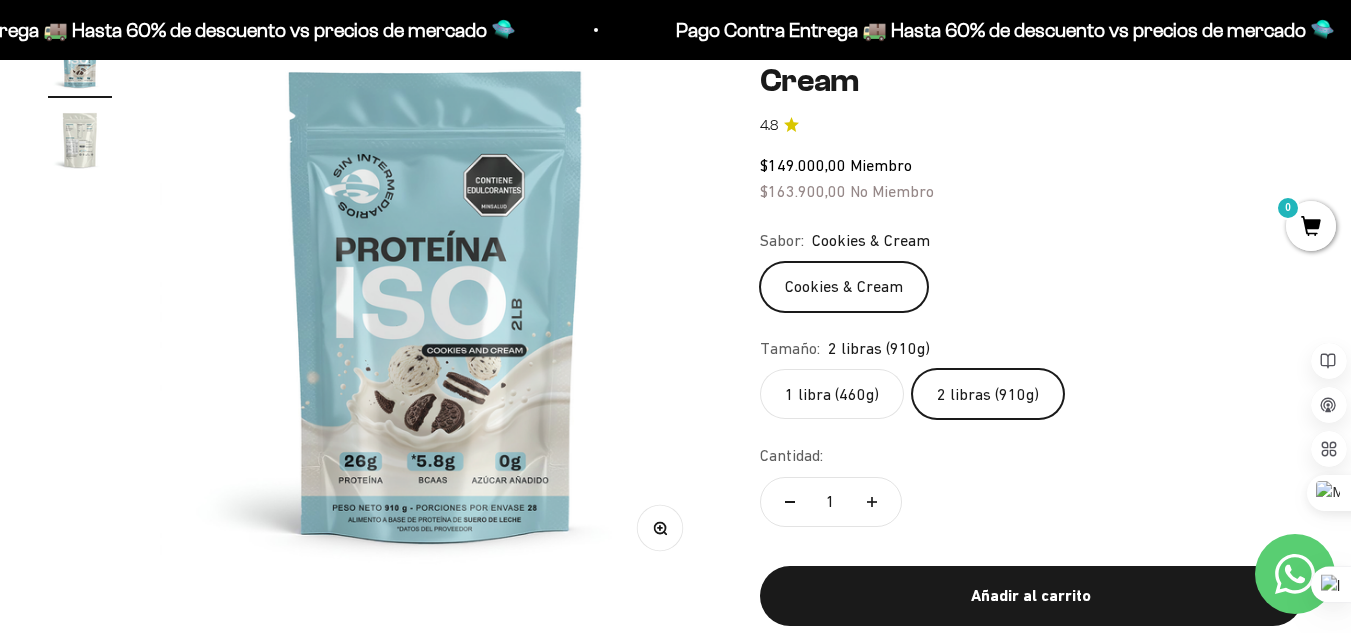 click on "1 libra (460g)" 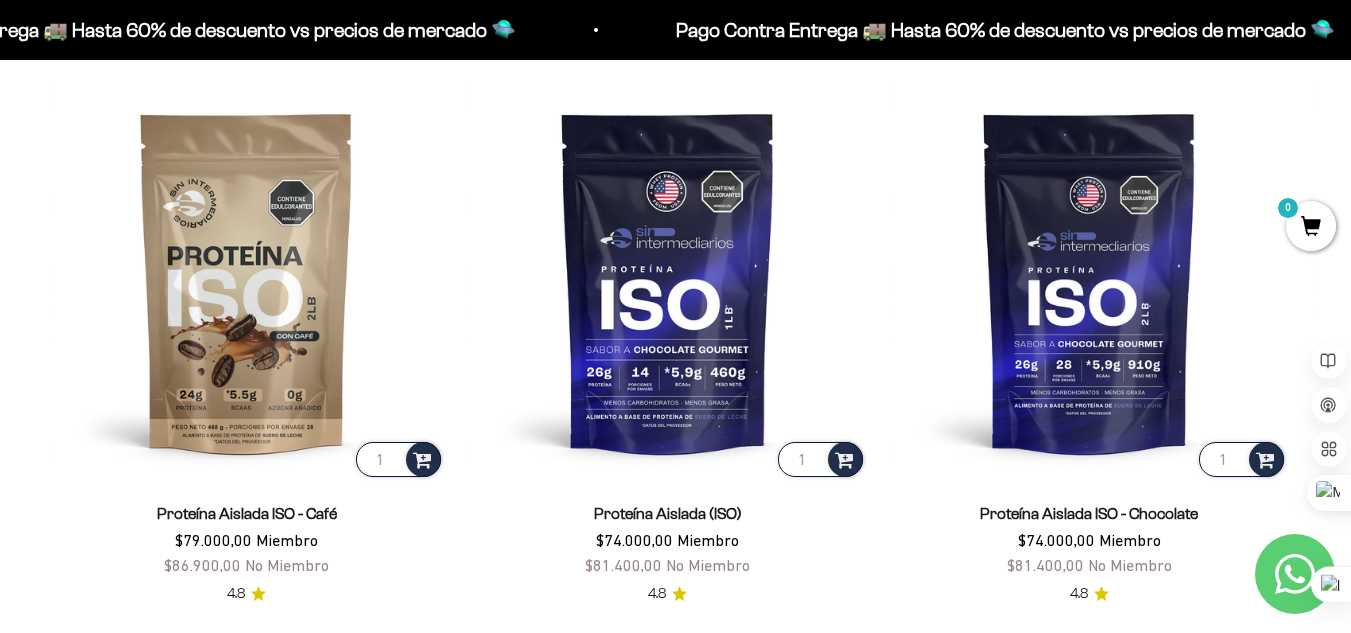 scroll, scrollTop: 5528, scrollLeft: 0, axis: vertical 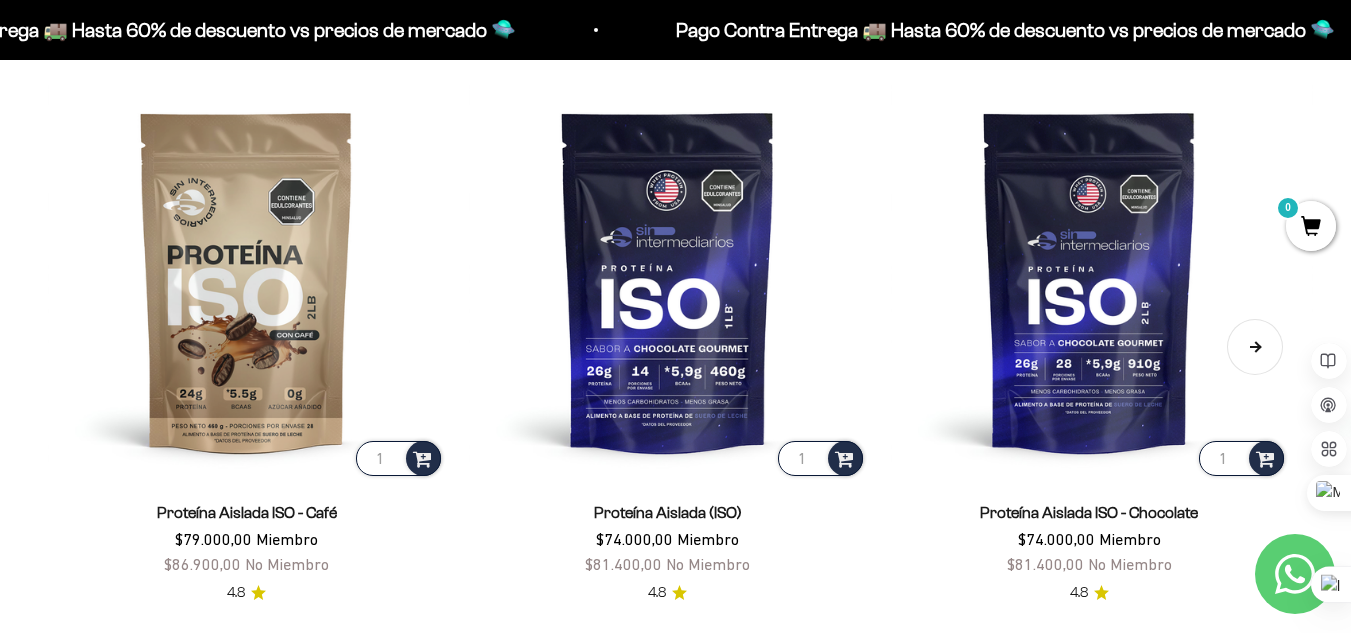click on "Siguiente" at bounding box center [1255, 347] 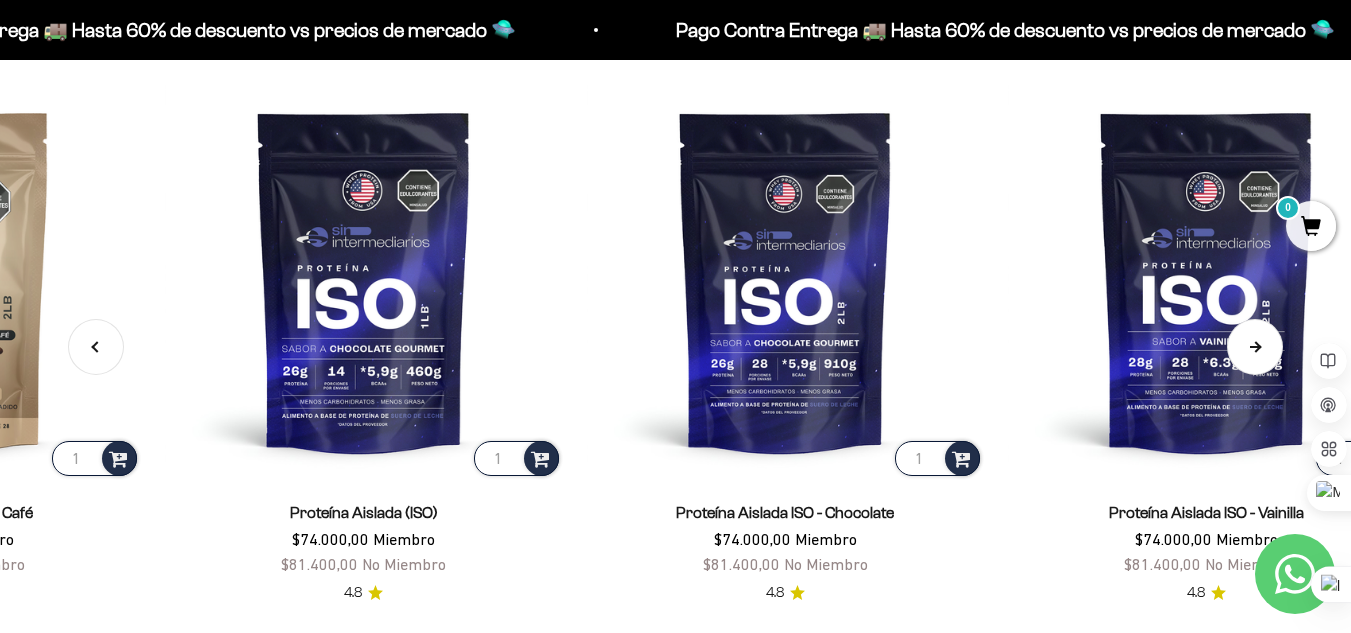 scroll, scrollTop: 0, scrollLeft: 426, axis: horizontal 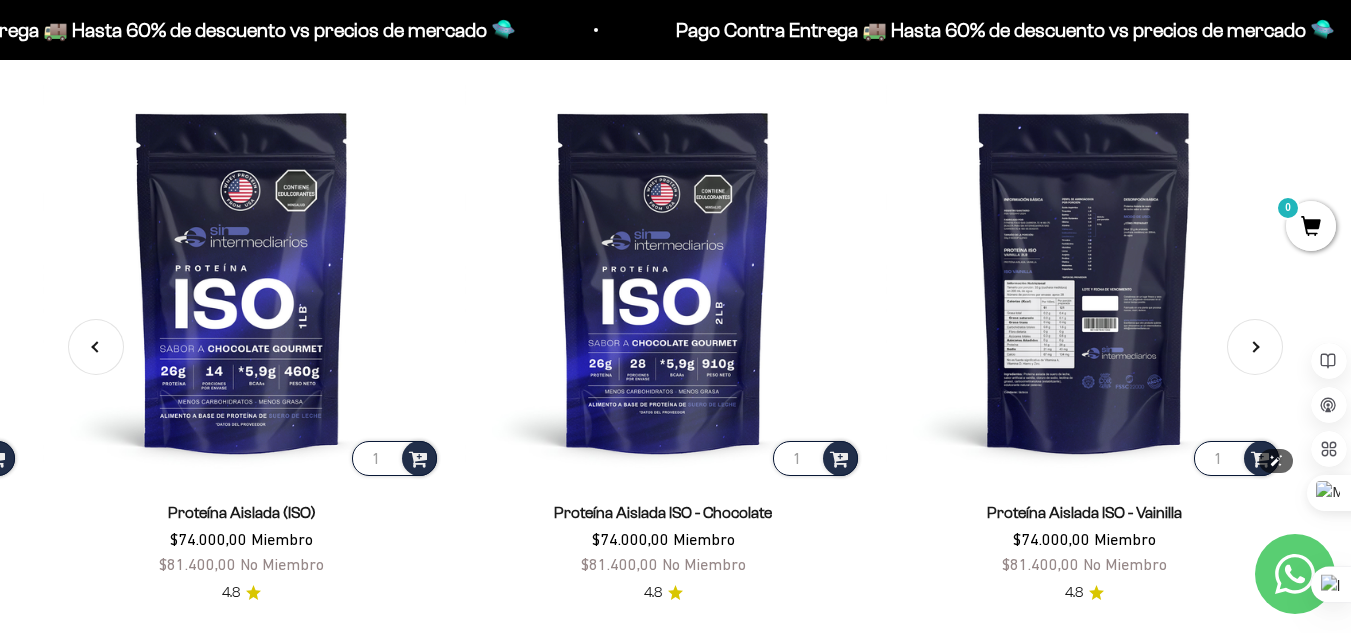 click at bounding box center [1084, 280] 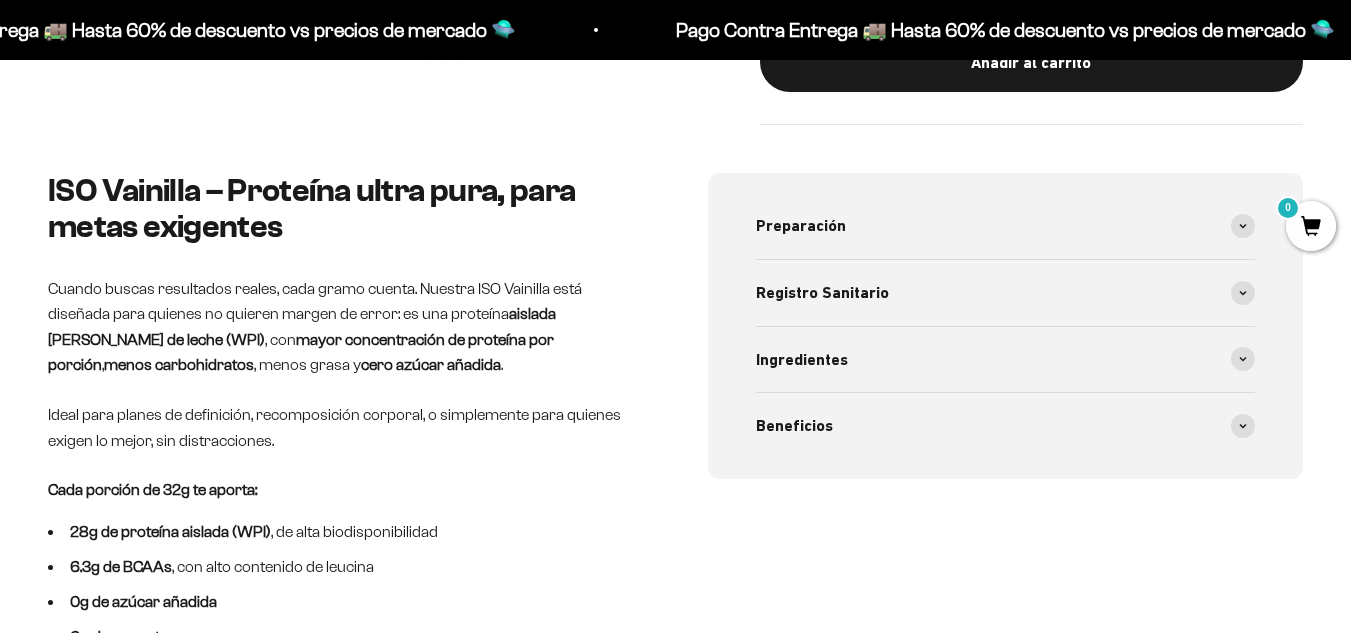 scroll, scrollTop: 364, scrollLeft: 0, axis: vertical 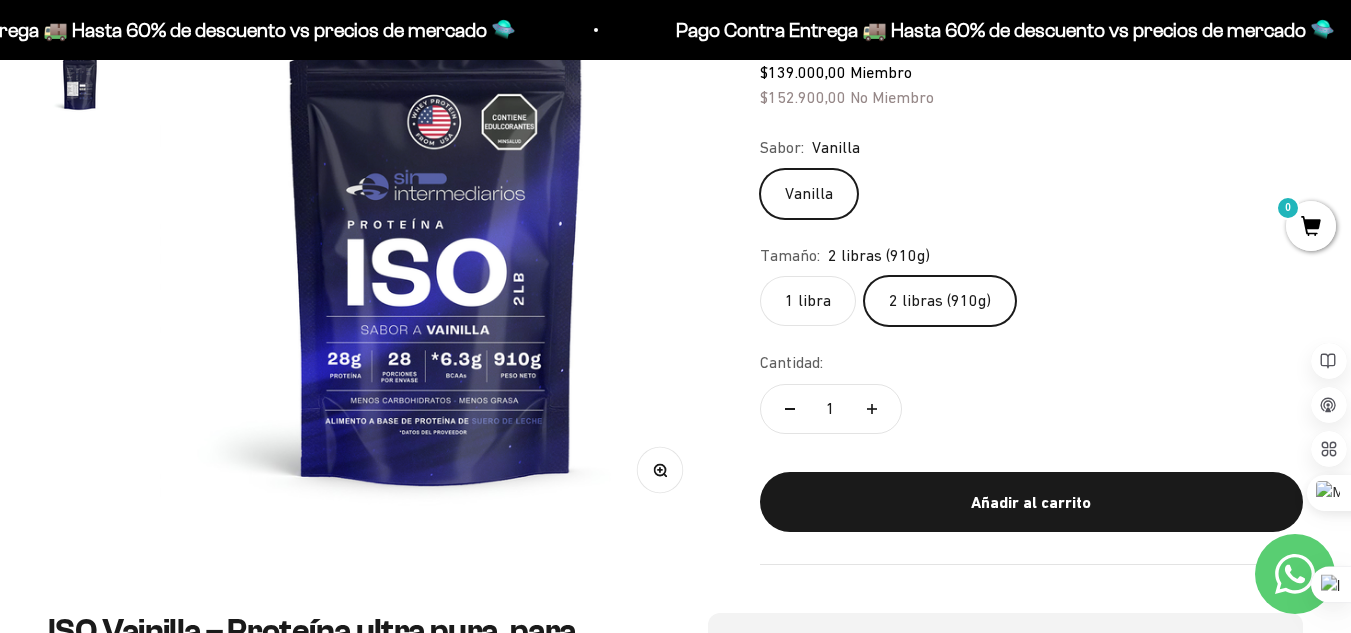 click at bounding box center (80, 82) 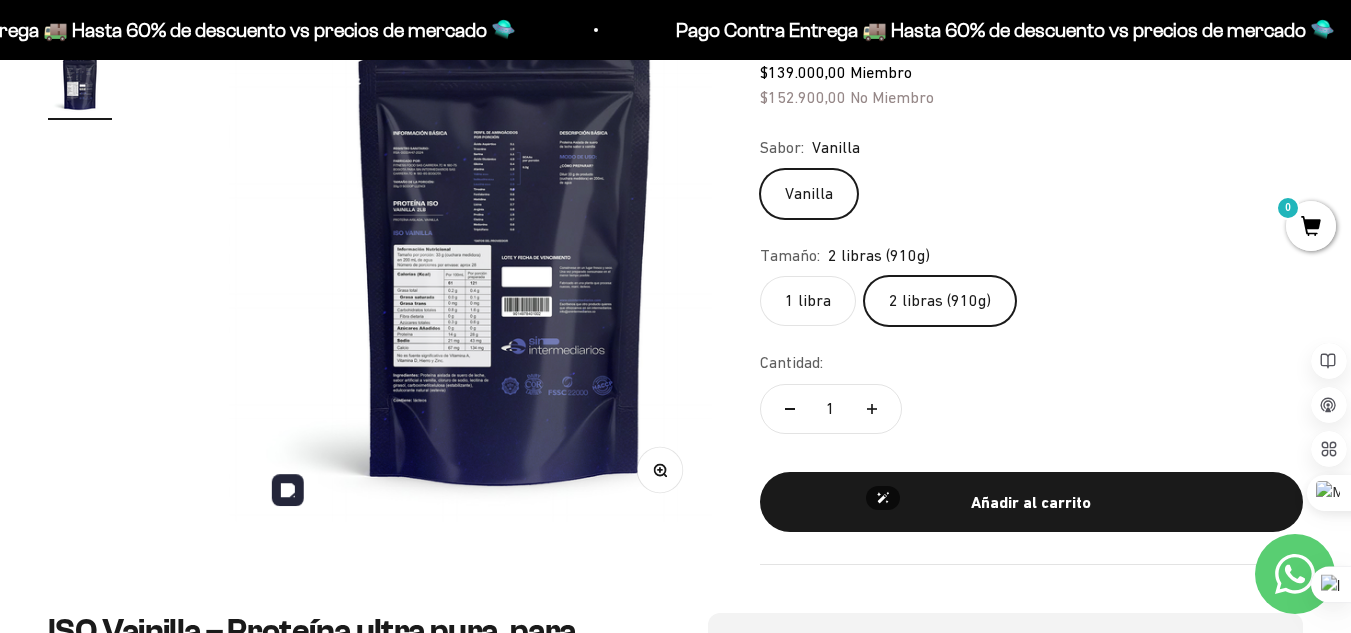 scroll, scrollTop: 0, scrollLeft: 564, axis: horizontal 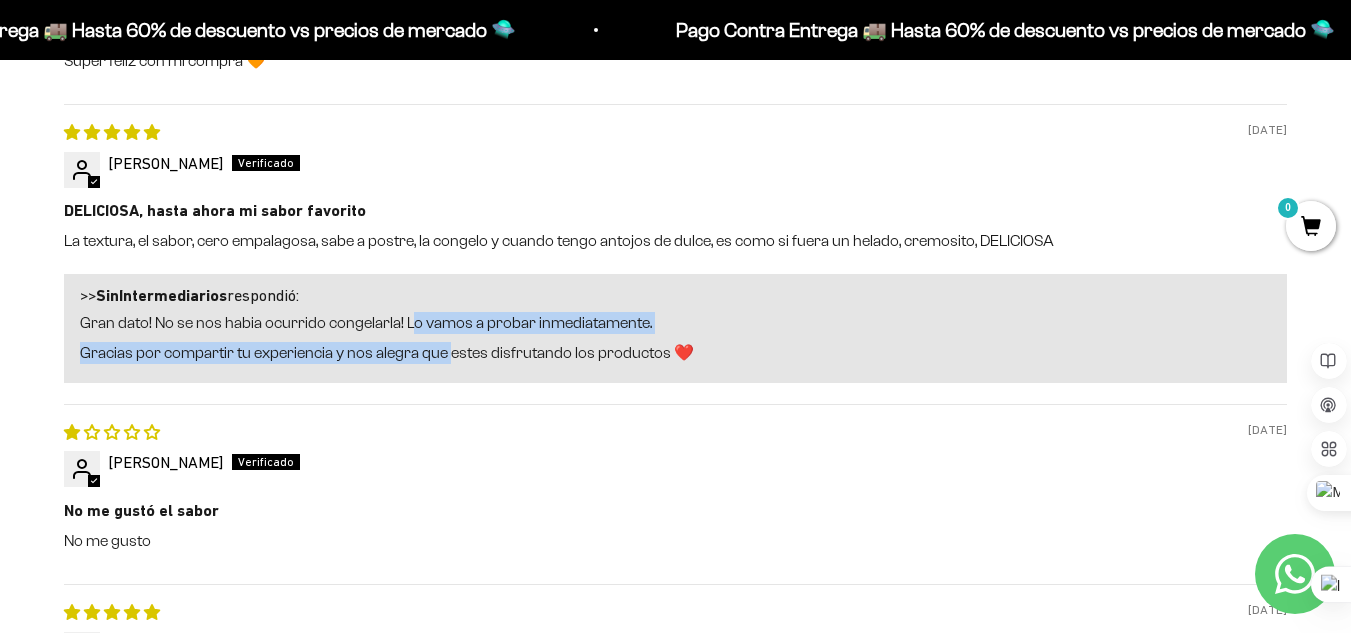 drag, startPoint x: 411, startPoint y: 312, endPoint x: 450, endPoint y: 352, distance: 55.86591 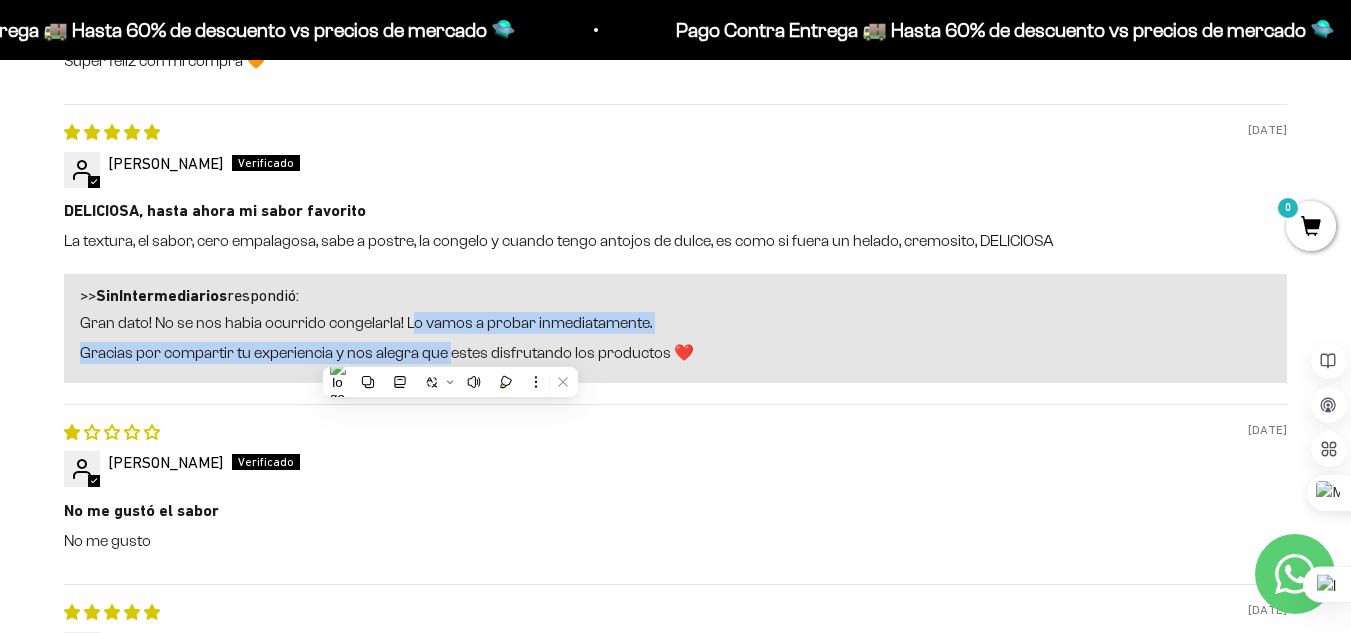 click on "Gracias por compartir tu experiencia y nos alegra que estes disfrutando los productos ❤️" at bounding box center [675, 353] 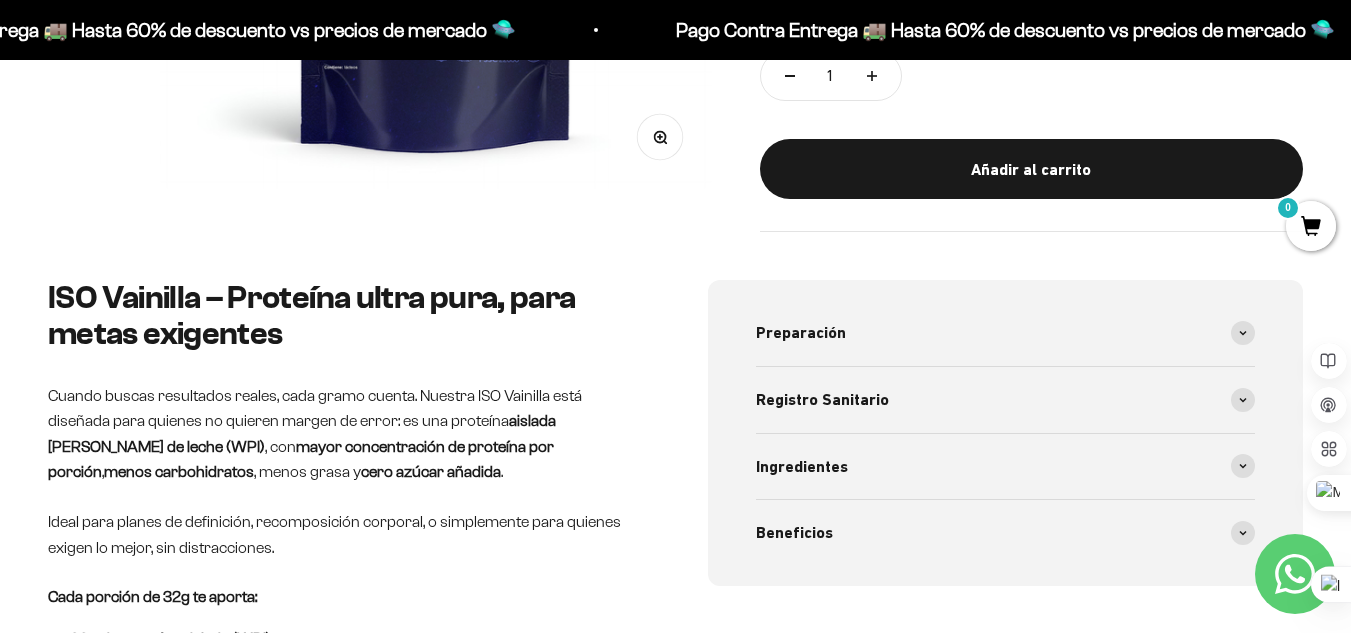 scroll, scrollTop: 0, scrollLeft: 0, axis: both 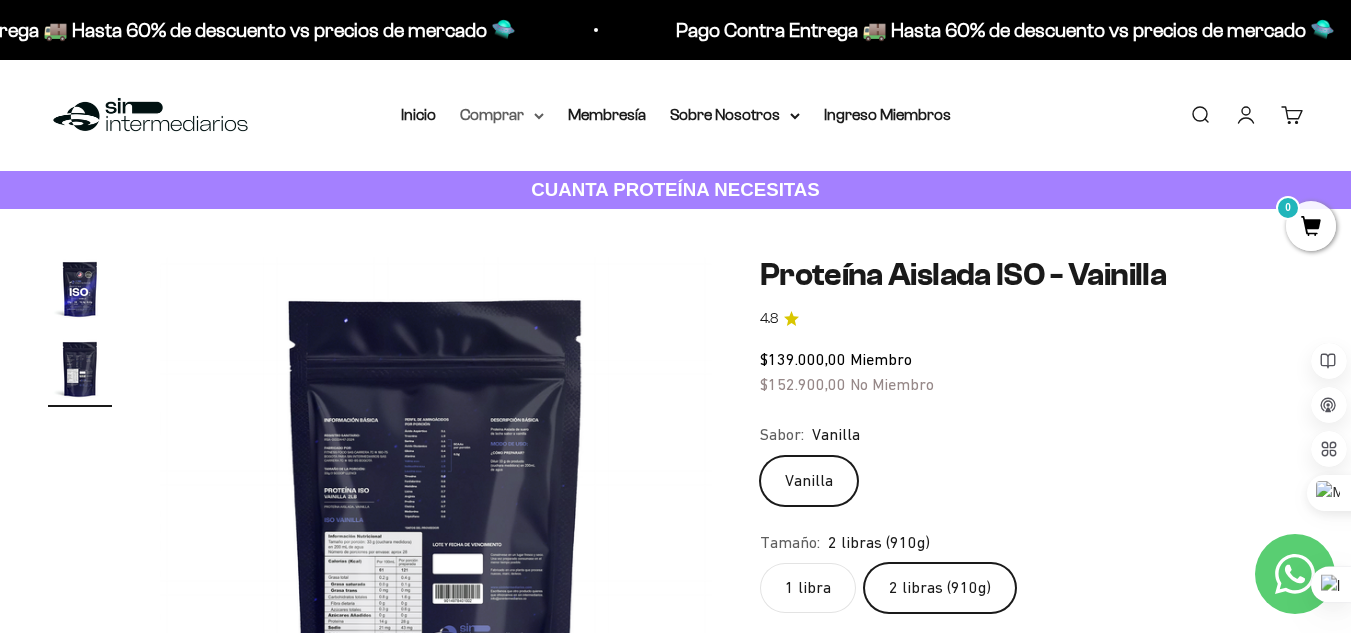 click on "Comprar" at bounding box center [502, 115] 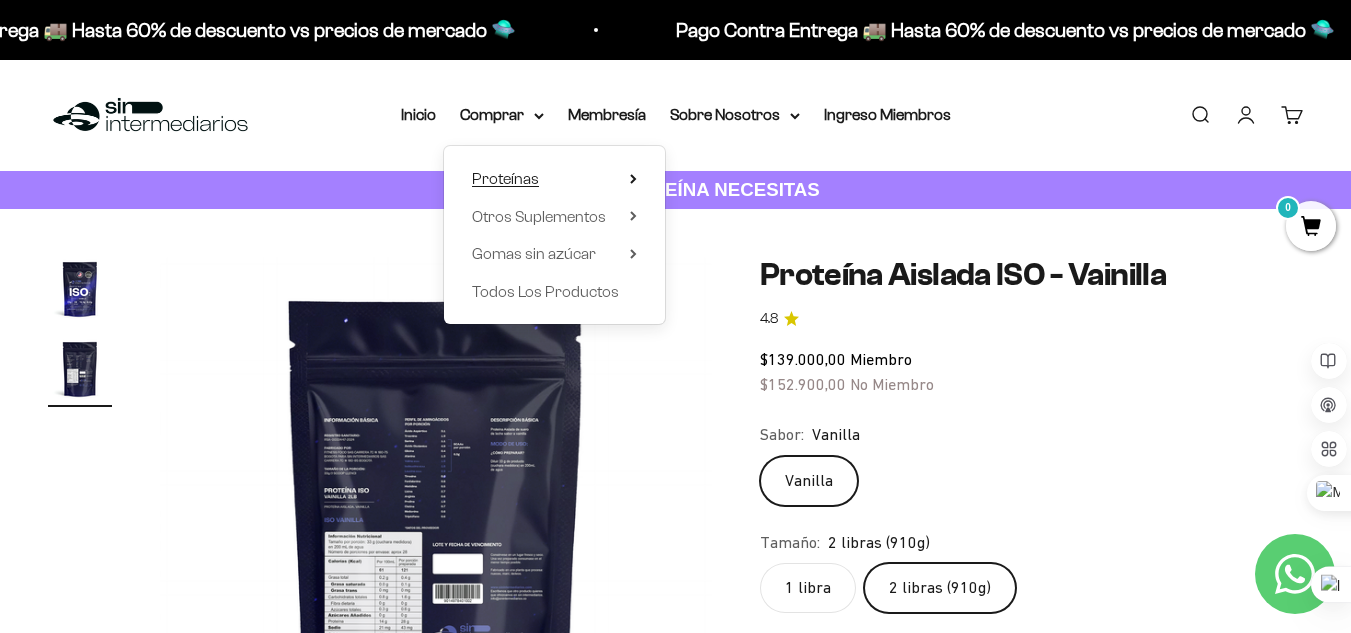 click on "Proteínas" at bounding box center [505, 178] 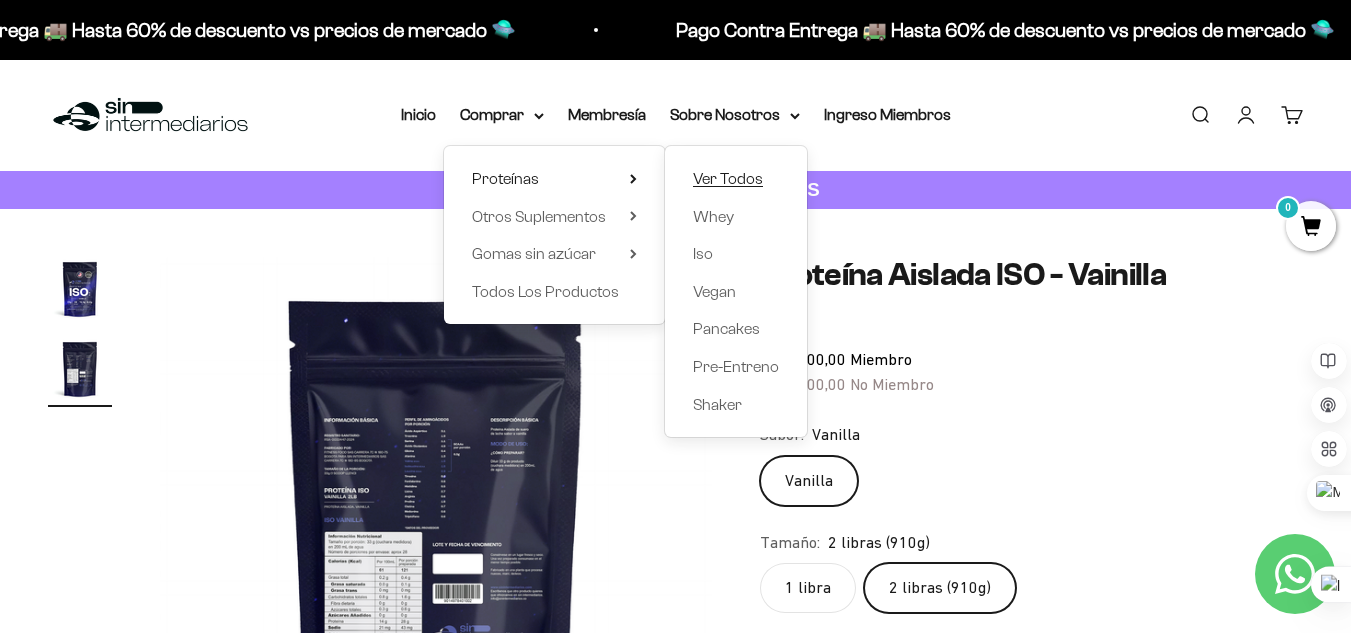 click on "Ver Todos" at bounding box center [728, 178] 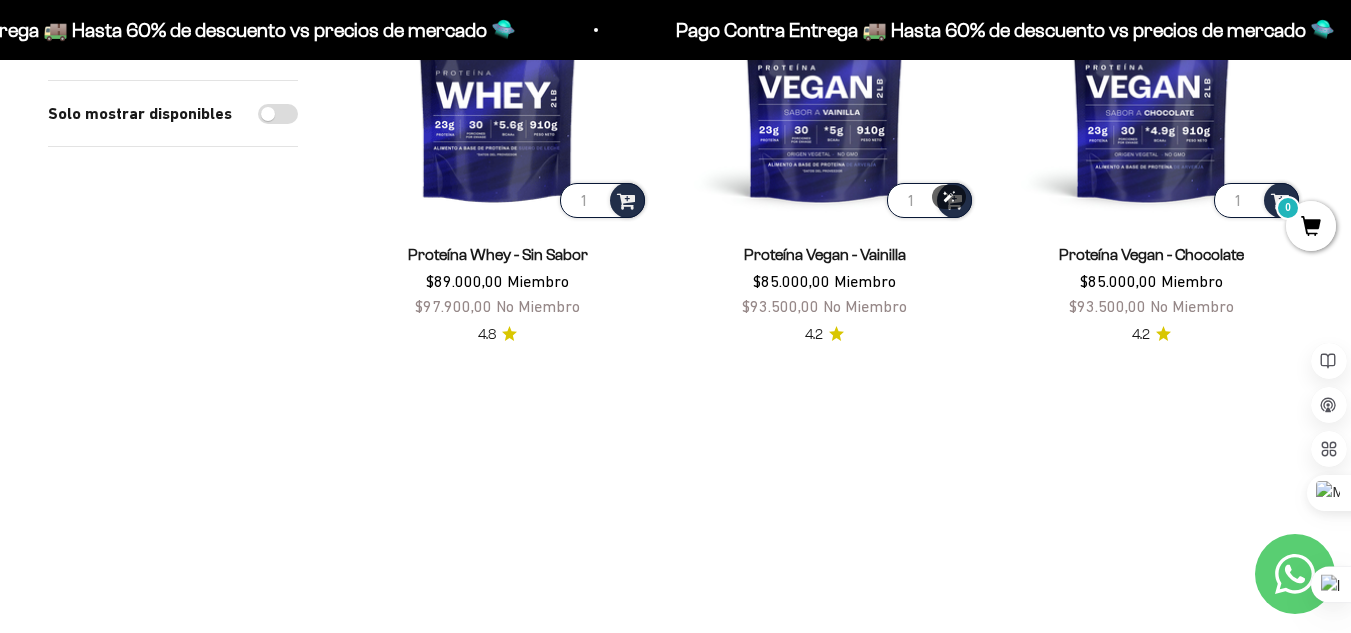 scroll, scrollTop: 1825, scrollLeft: 0, axis: vertical 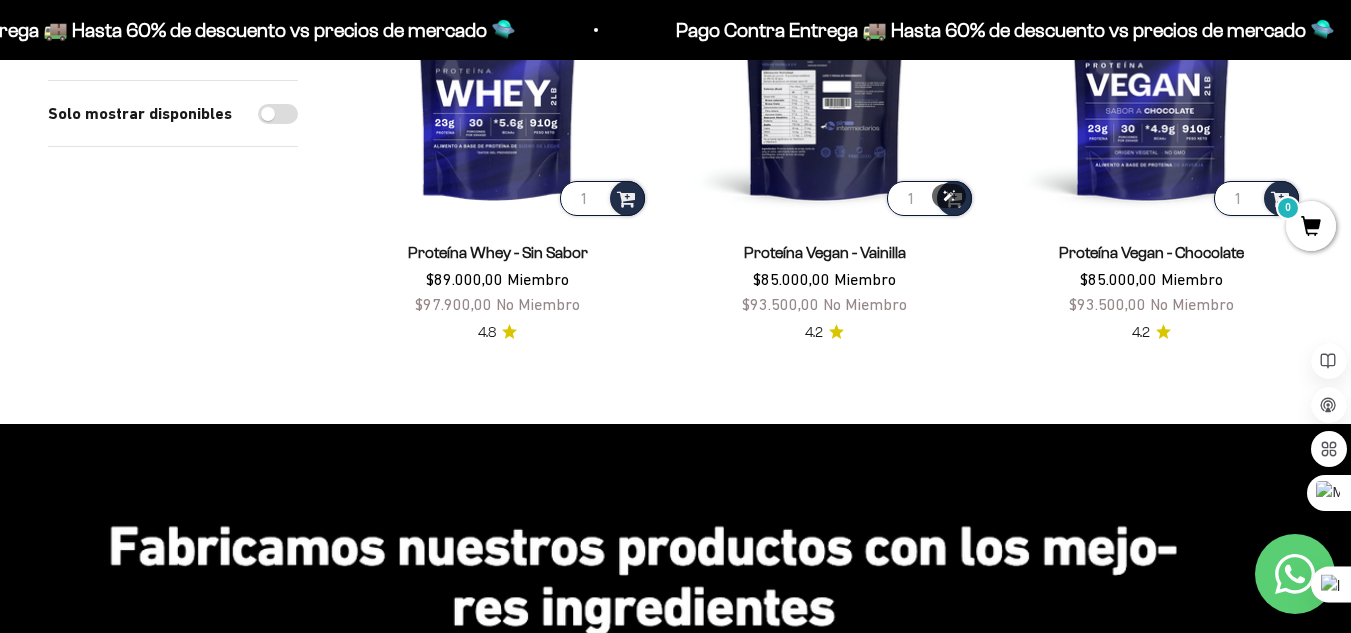 click at bounding box center (824, 68) 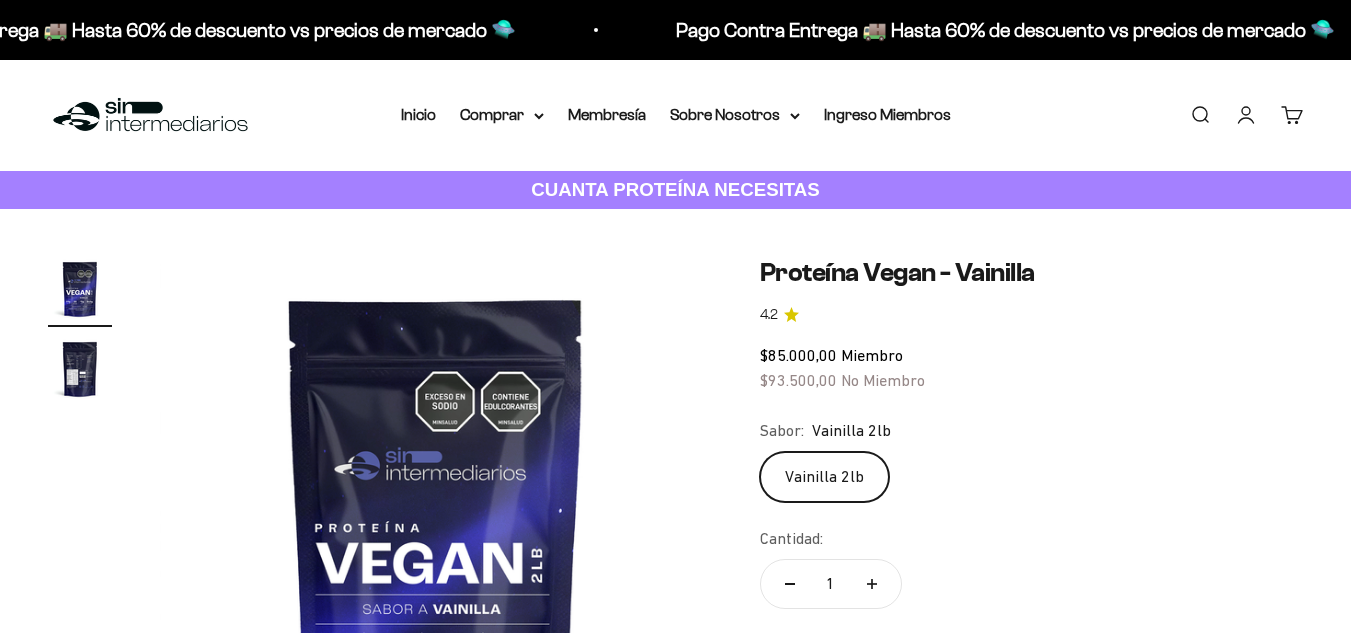 scroll, scrollTop: 0, scrollLeft: 0, axis: both 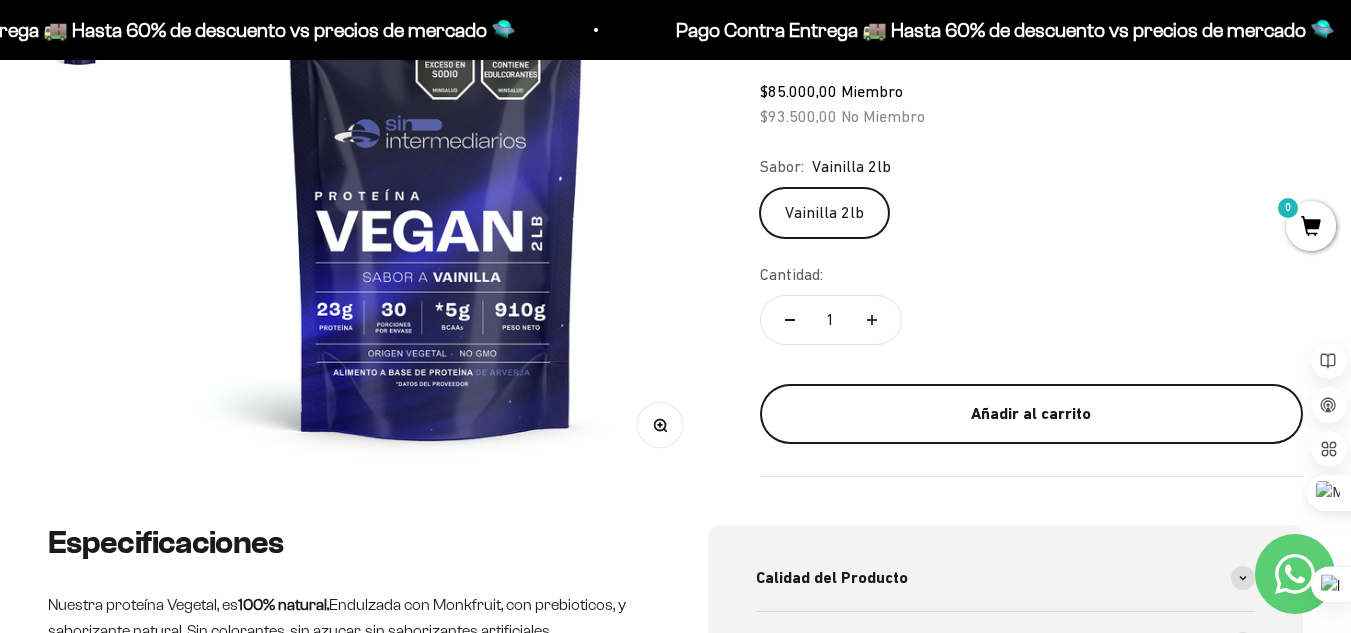 click on "Añadir al carrito" at bounding box center [1031, 414] 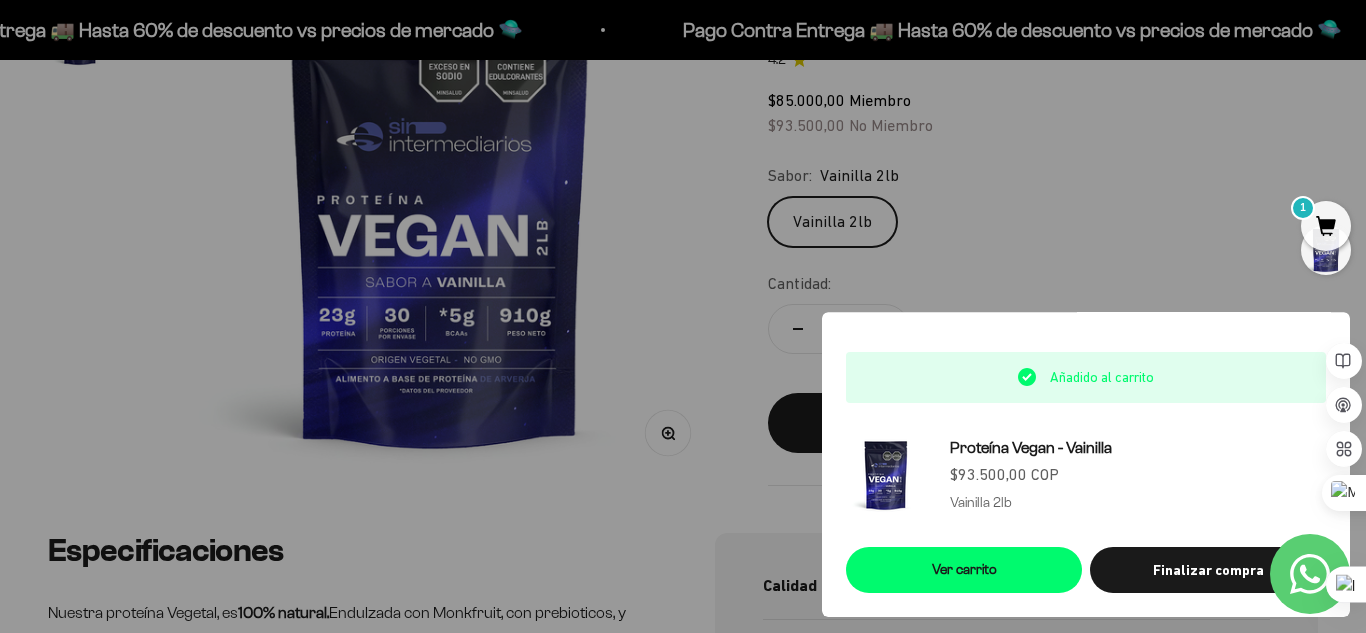 click at bounding box center [683, 316] 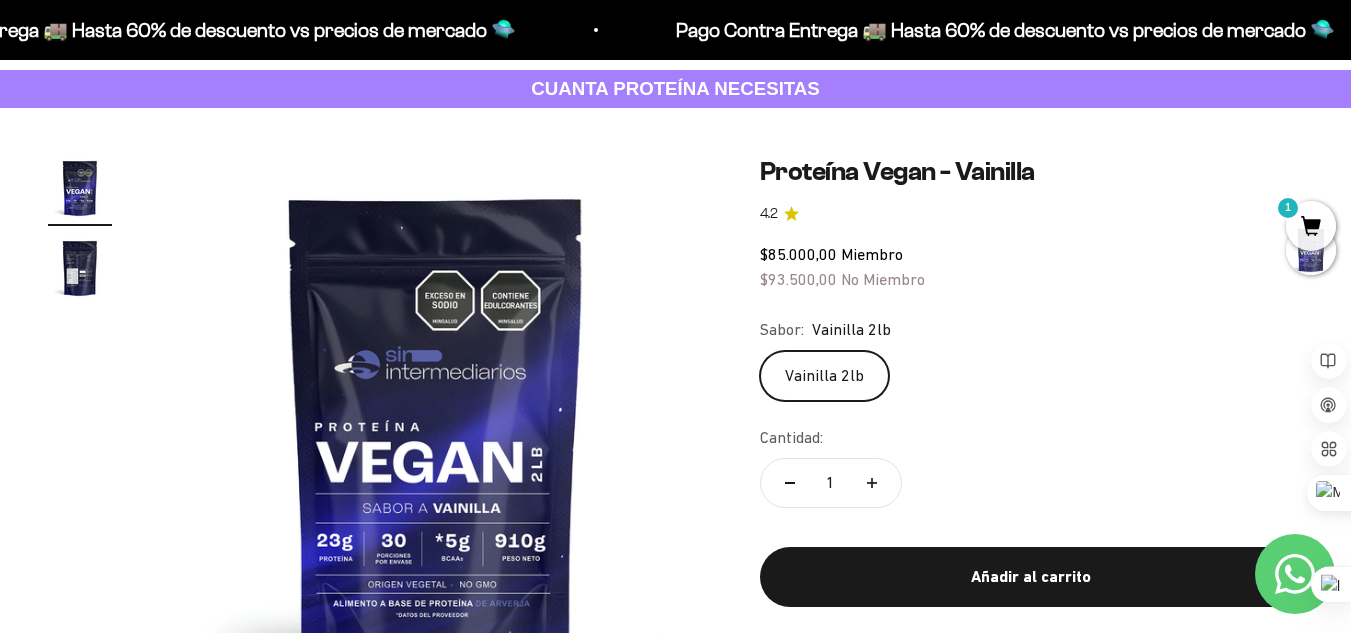 scroll, scrollTop: 0, scrollLeft: 0, axis: both 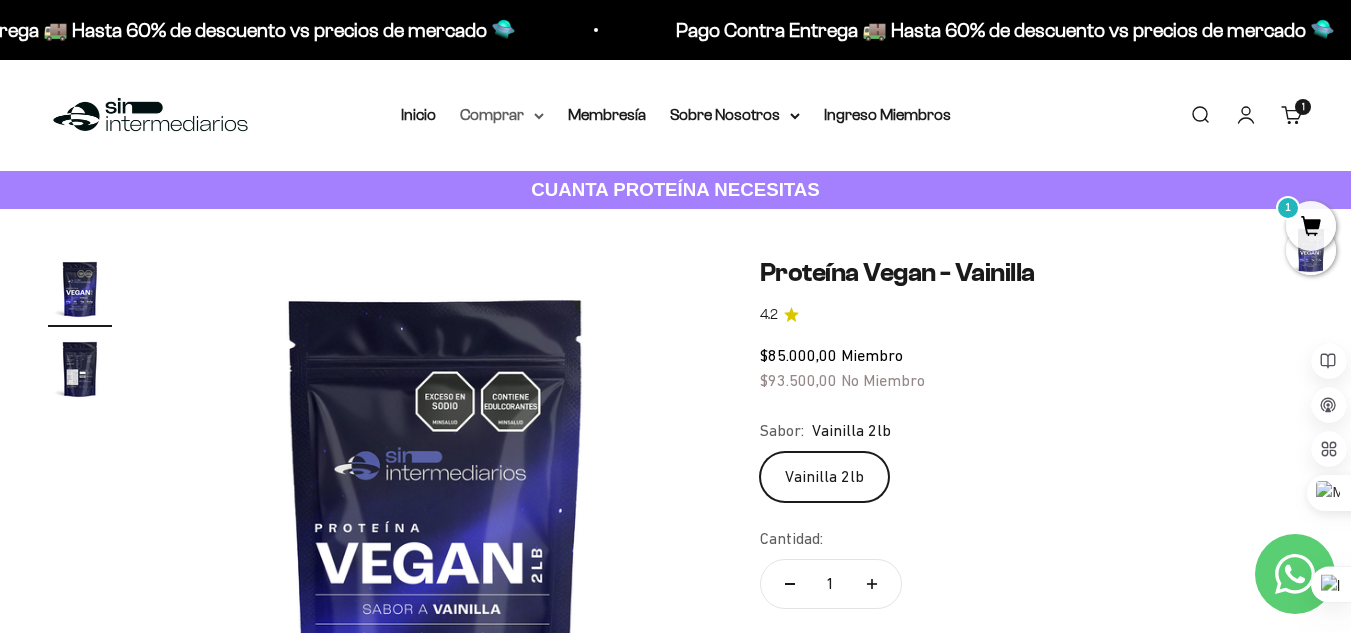 click on "Comprar" at bounding box center [502, 115] 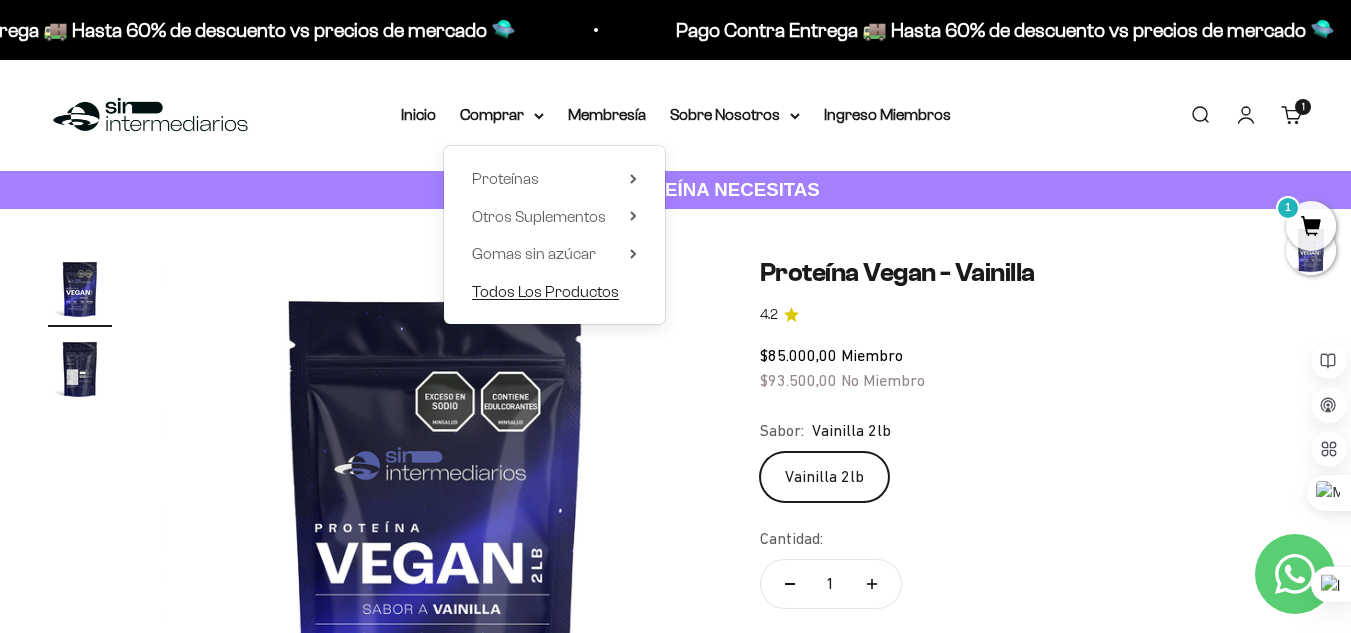 click on "Todos Los Productos" at bounding box center [545, 291] 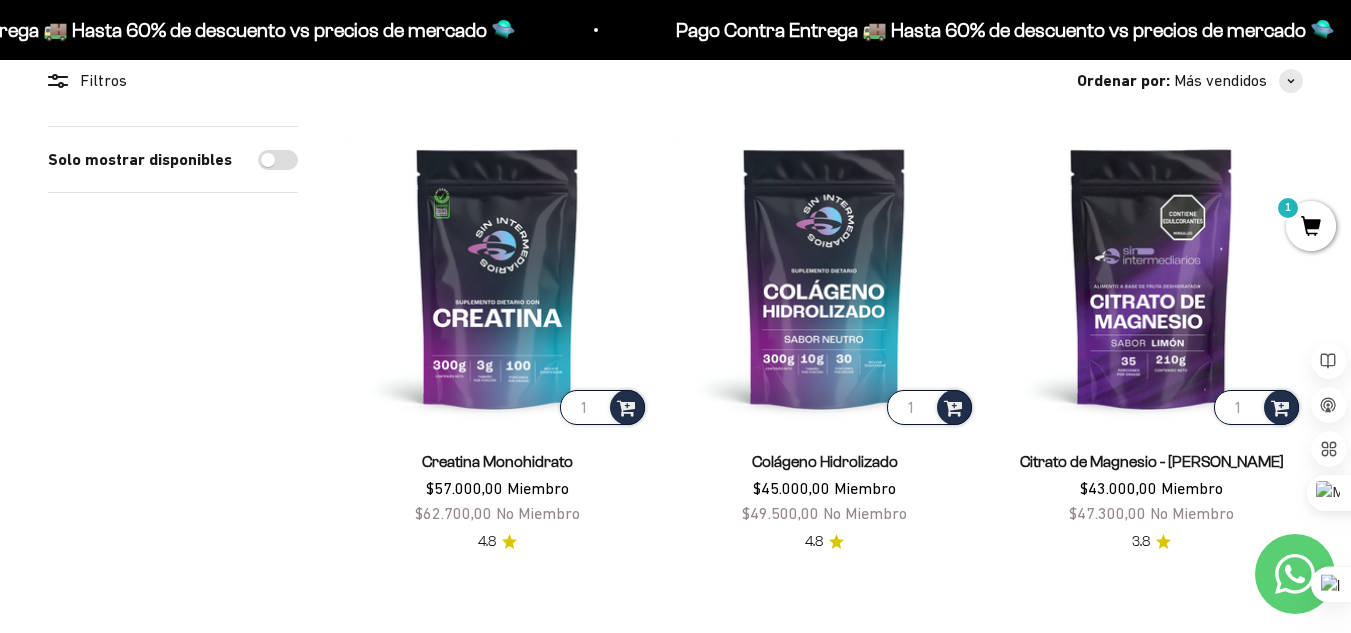 scroll, scrollTop: 195, scrollLeft: 0, axis: vertical 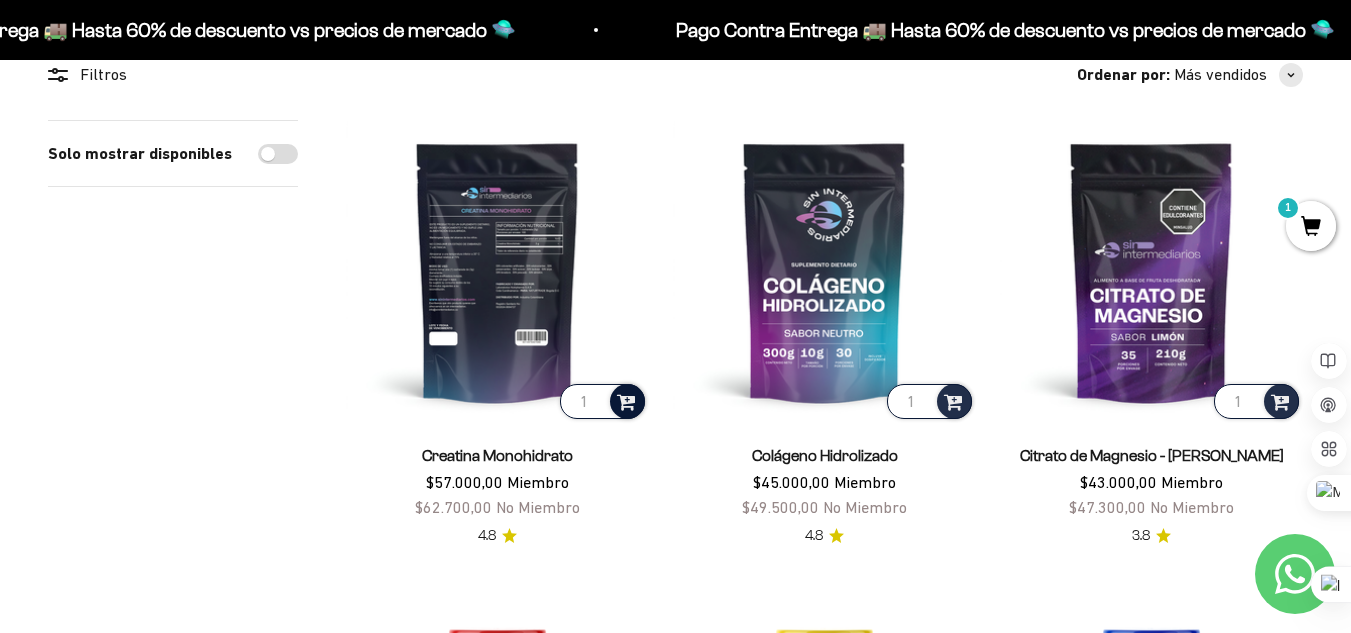 click at bounding box center (626, 400) 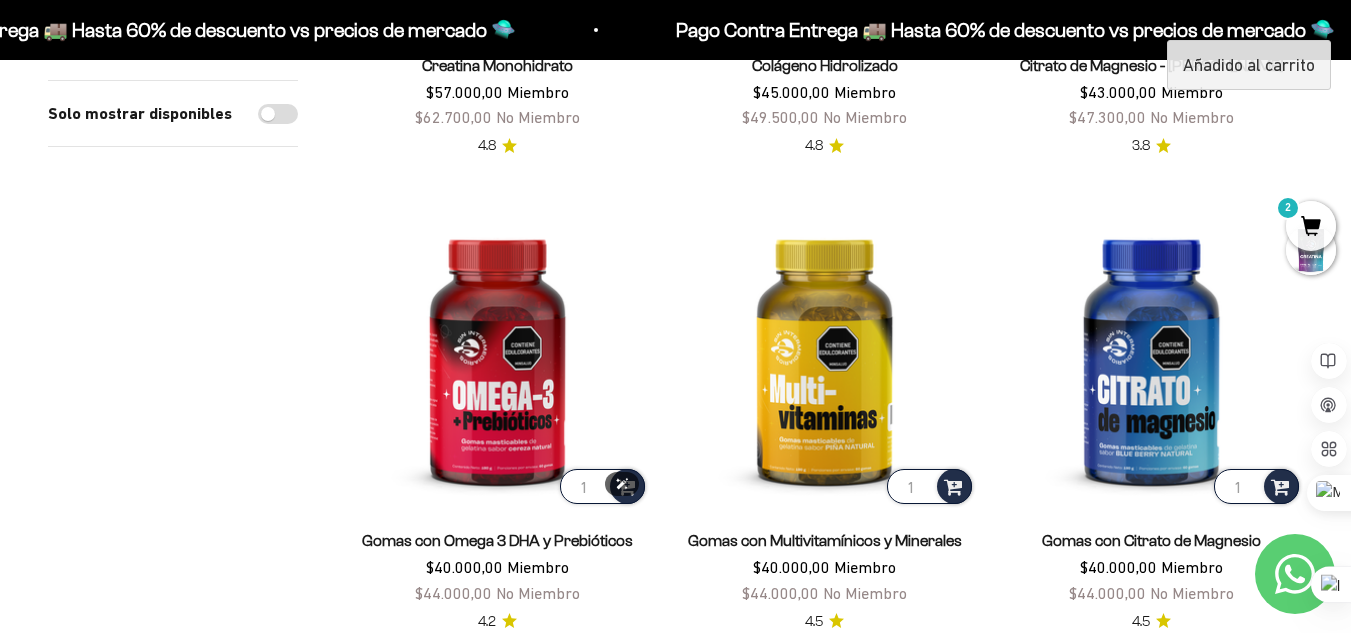 scroll, scrollTop: 587, scrollLeft: 0, axis: vertical 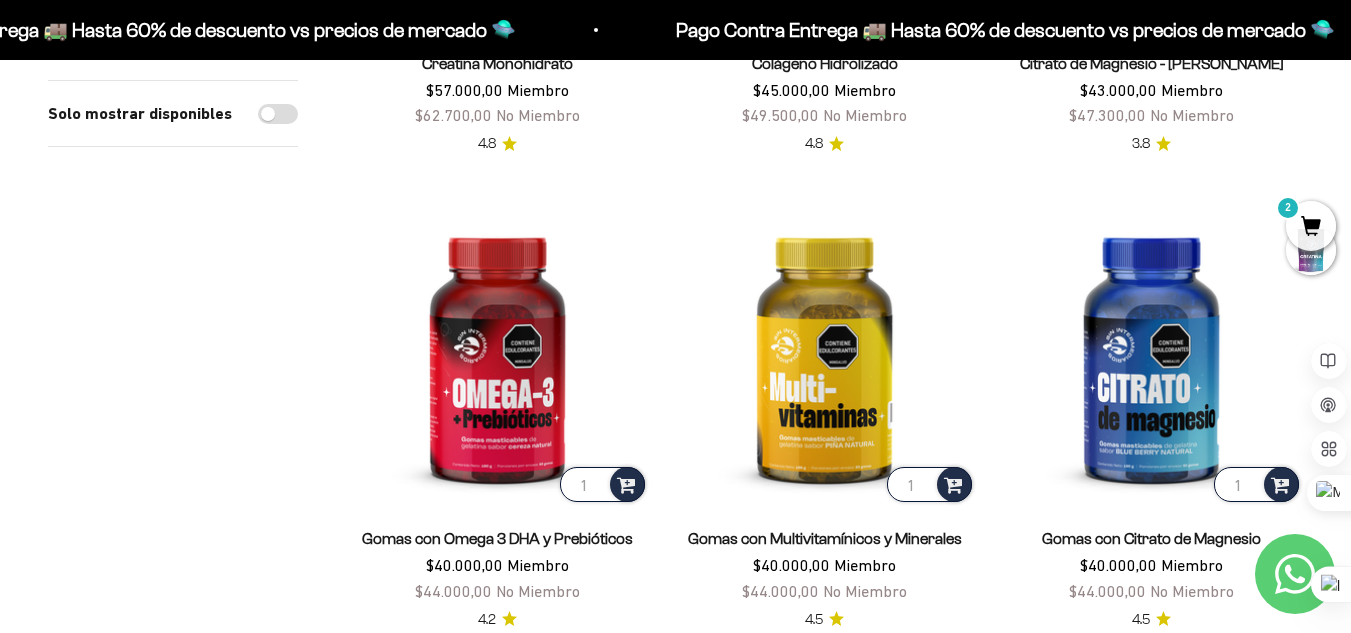 click on "2" at bounding box center (1311, 226) 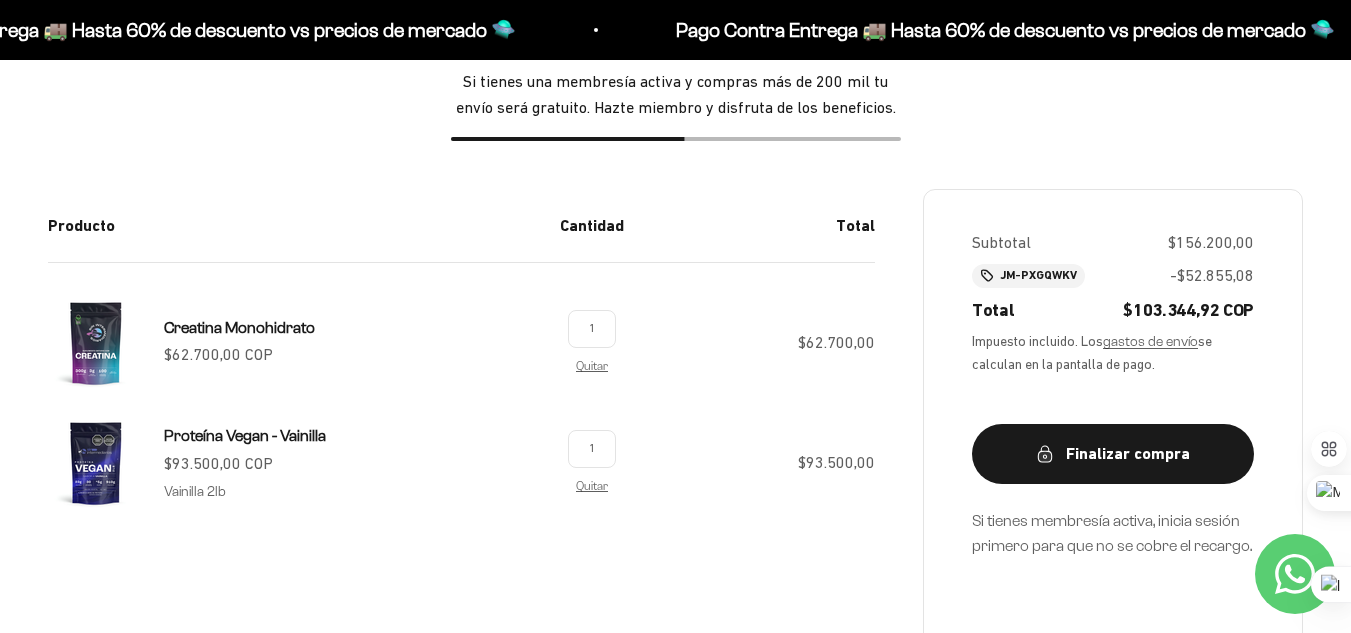 scroll, scrollTop: 0, scrollLeft: 0, axis: both 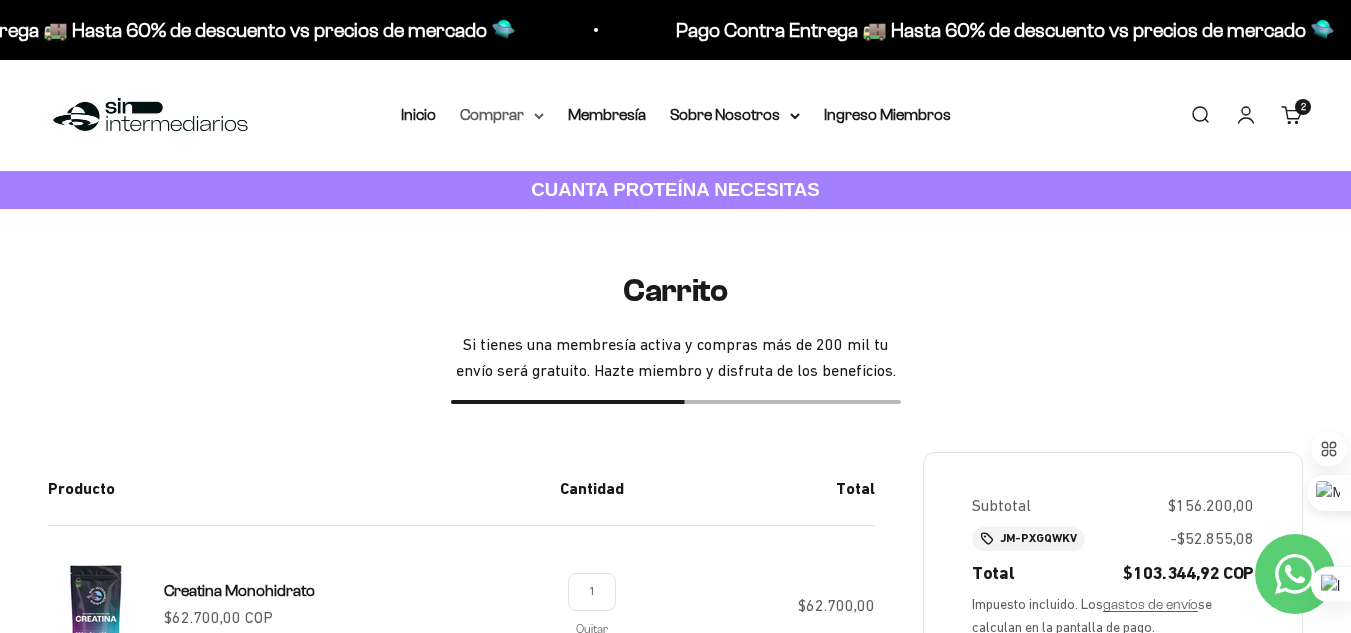 click on "Comprar" at bounding box center (502, 115) 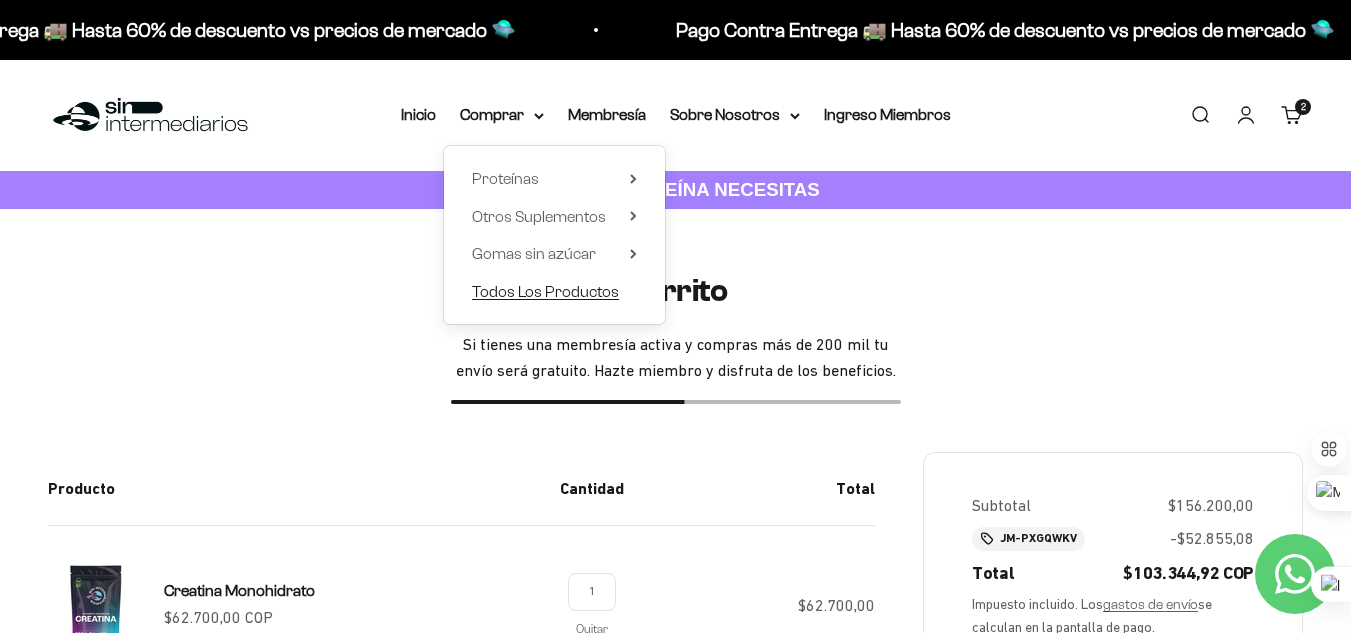 click on "Todos Los Productos" at bounding box center [545, 291] 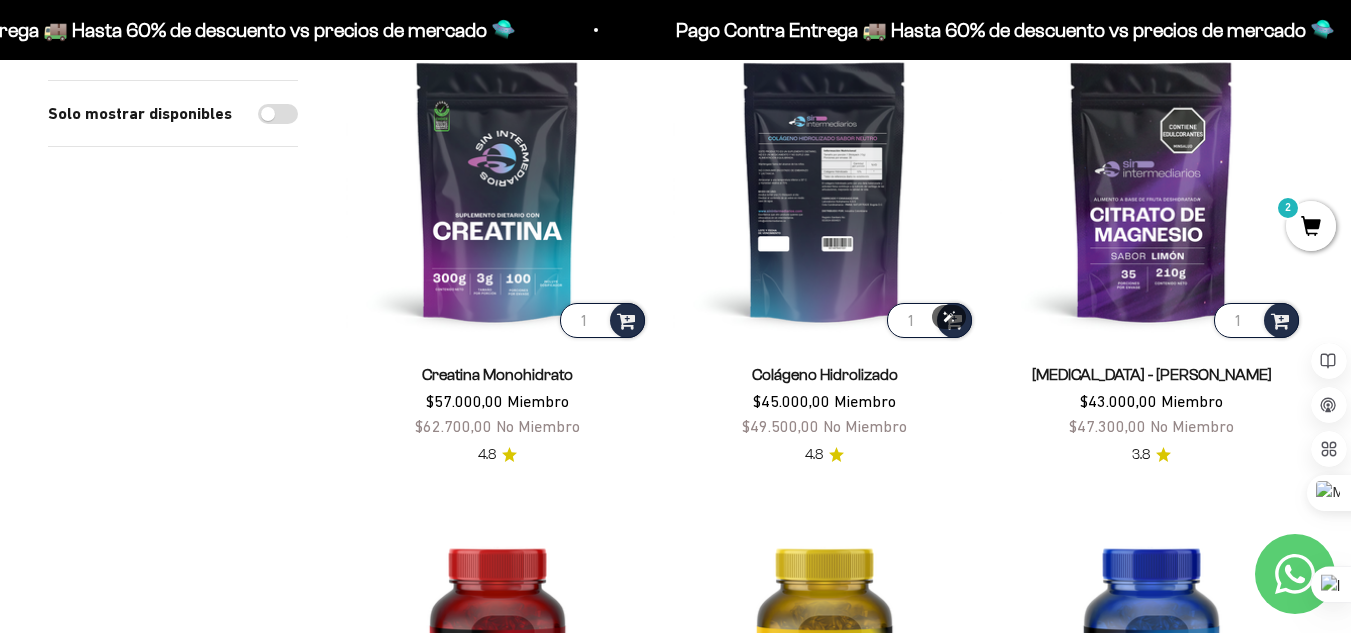 scroll, scrollTop: 277, scrollLeft: 0, axis: vertical 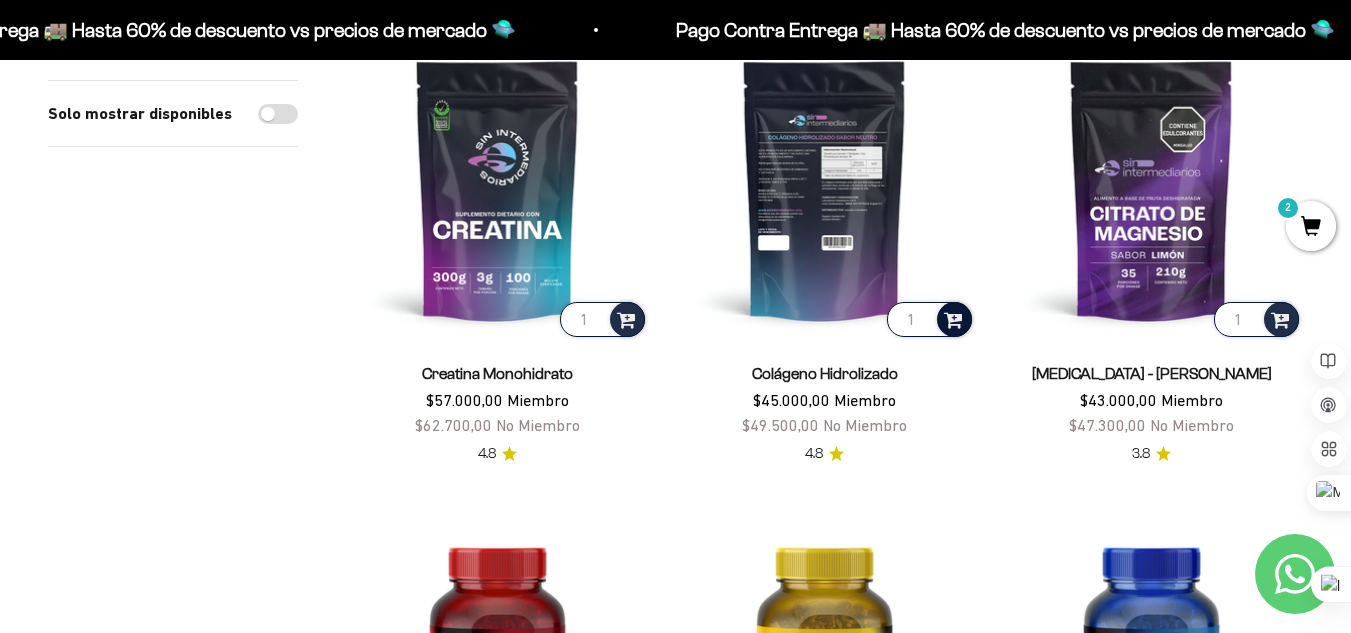 click at bounding box center [953, 318] 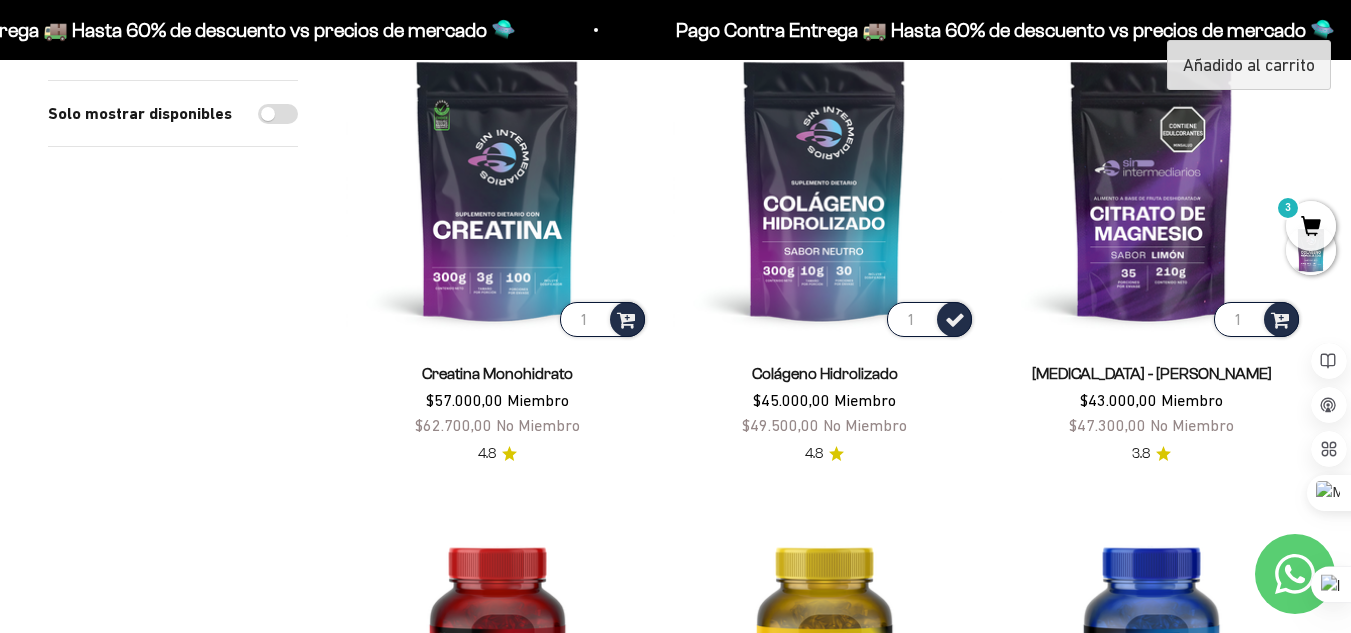 click on "3" at bounding box center (1311, 226) 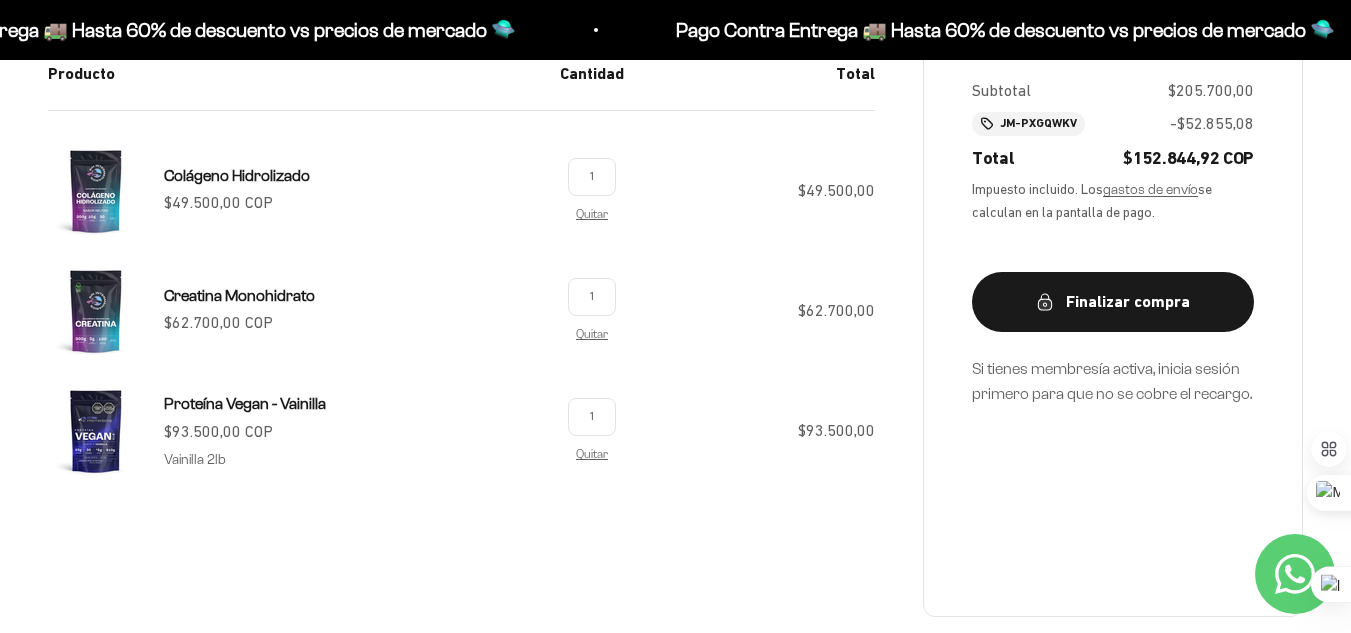 scroll, scrollTop: 416, scrollLeft: 0, axis: vertical 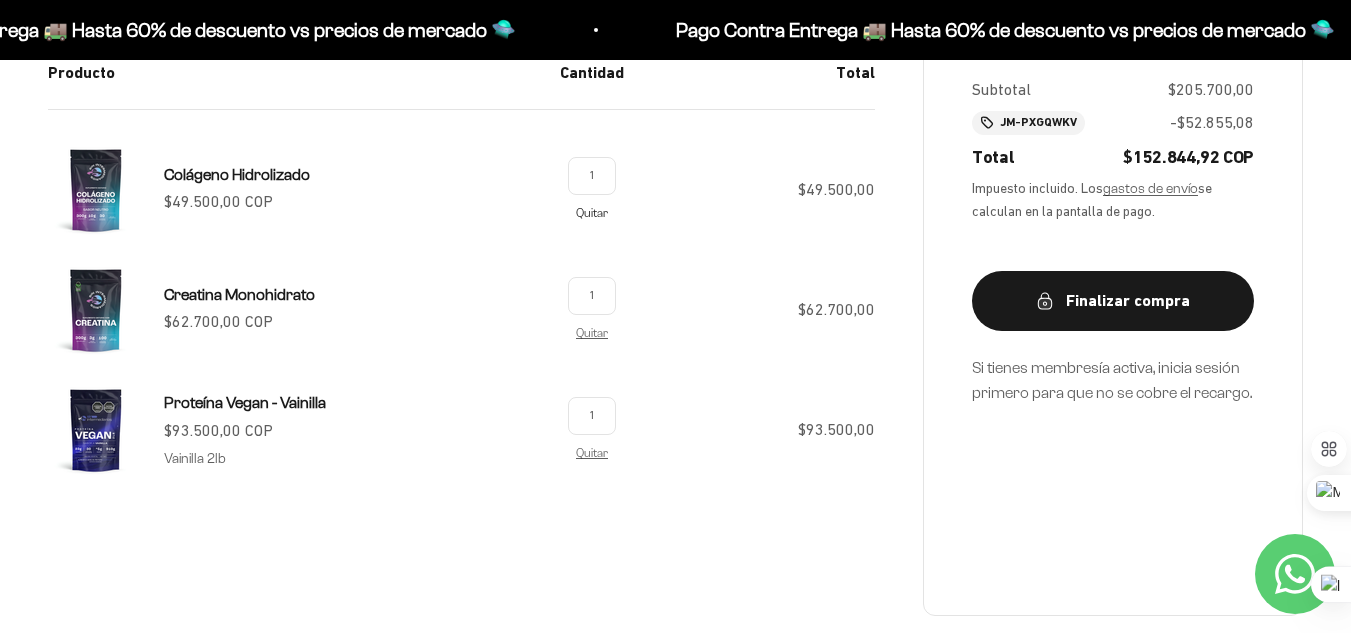 click on "Quitar" at bounding box center (592, 212) 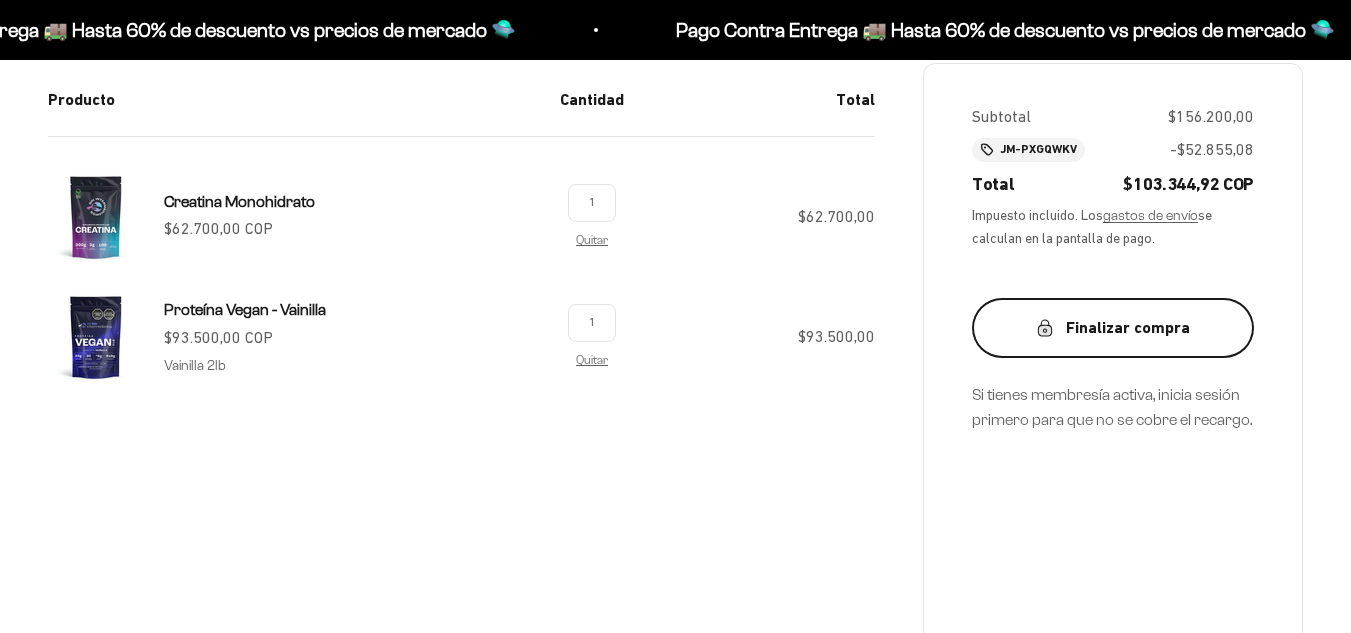 scroll, scrollTop: 389, scrollLeft: 0, axis: vertical 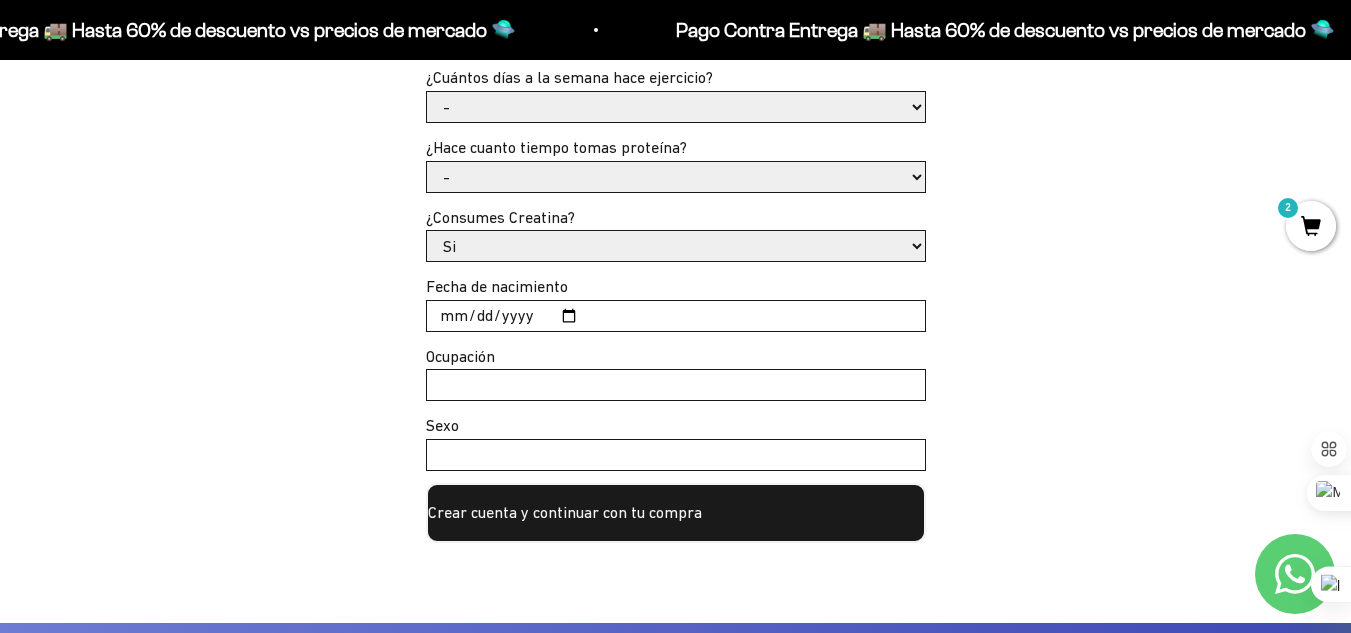 click on "Sexo" at bounding box center (676, 442) 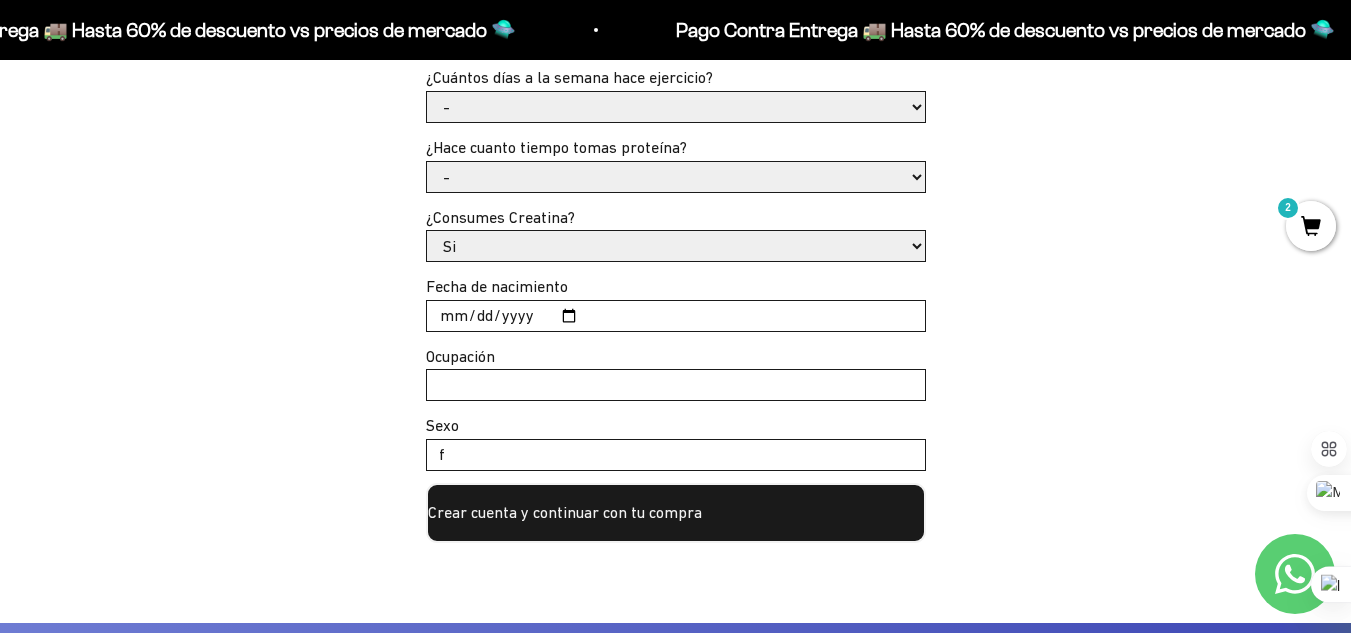 type 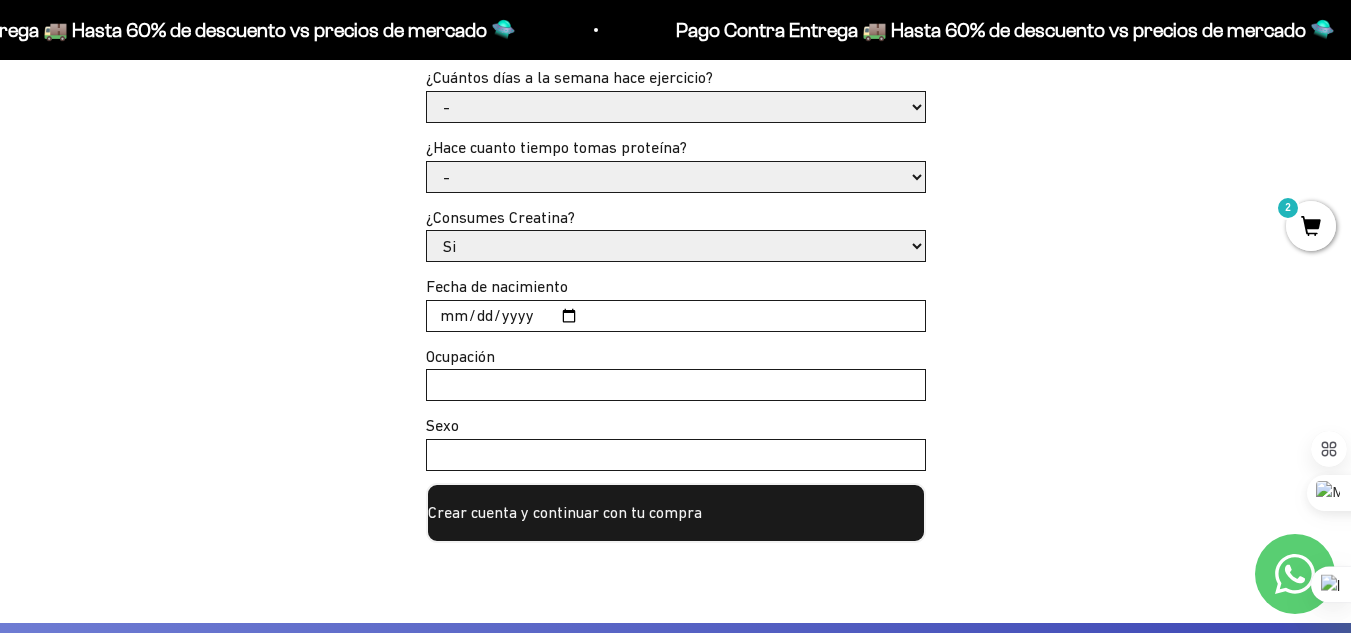 click on "Ocupación" at bounding box center (676, 385) 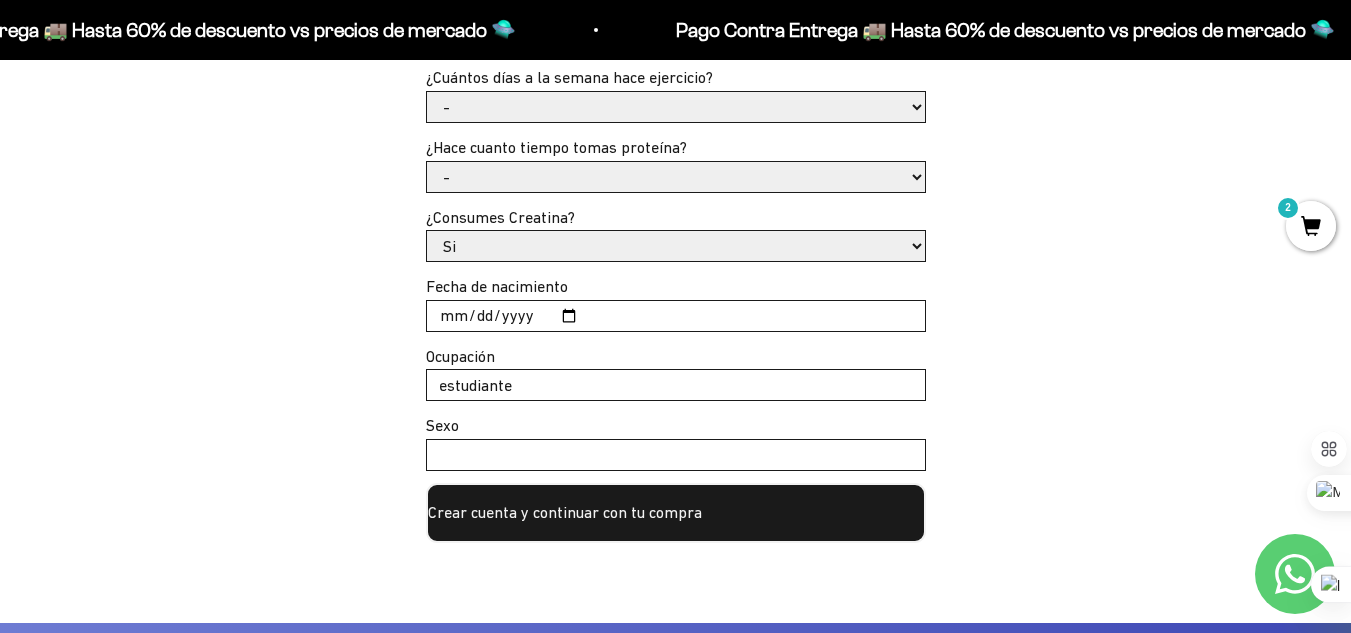 type on "estudiante" 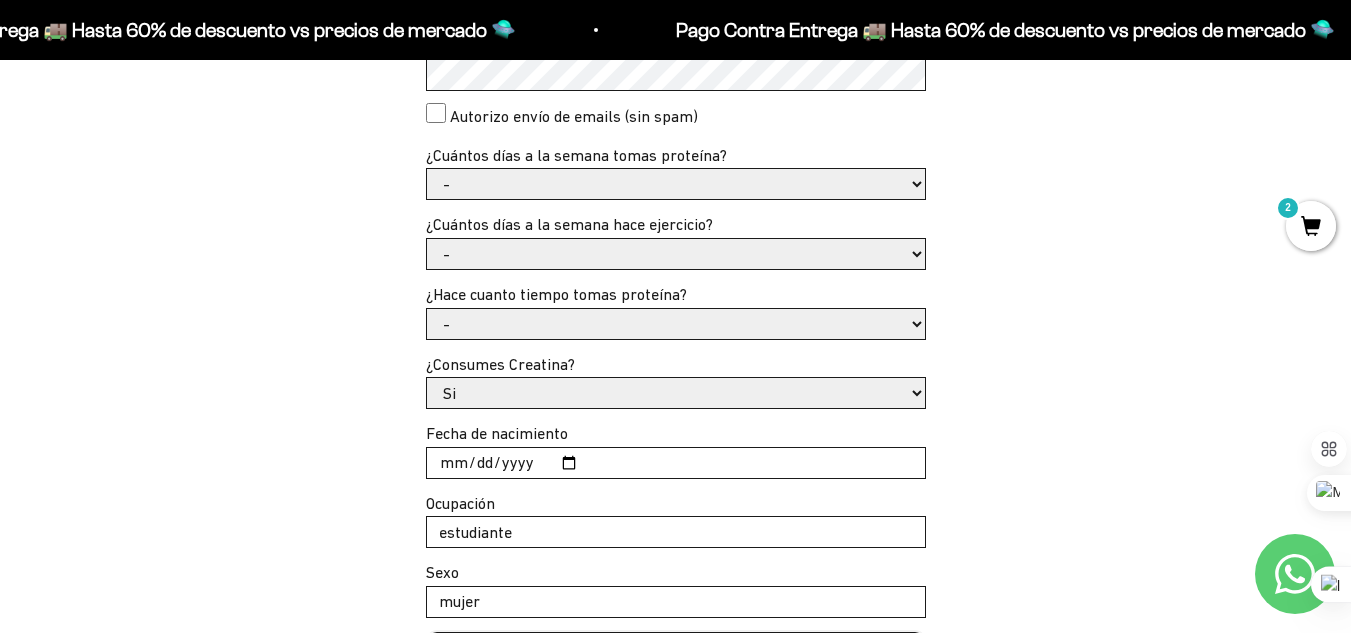 scroll, scrollTop: 690, scrollLeft: 0, axis: vertical 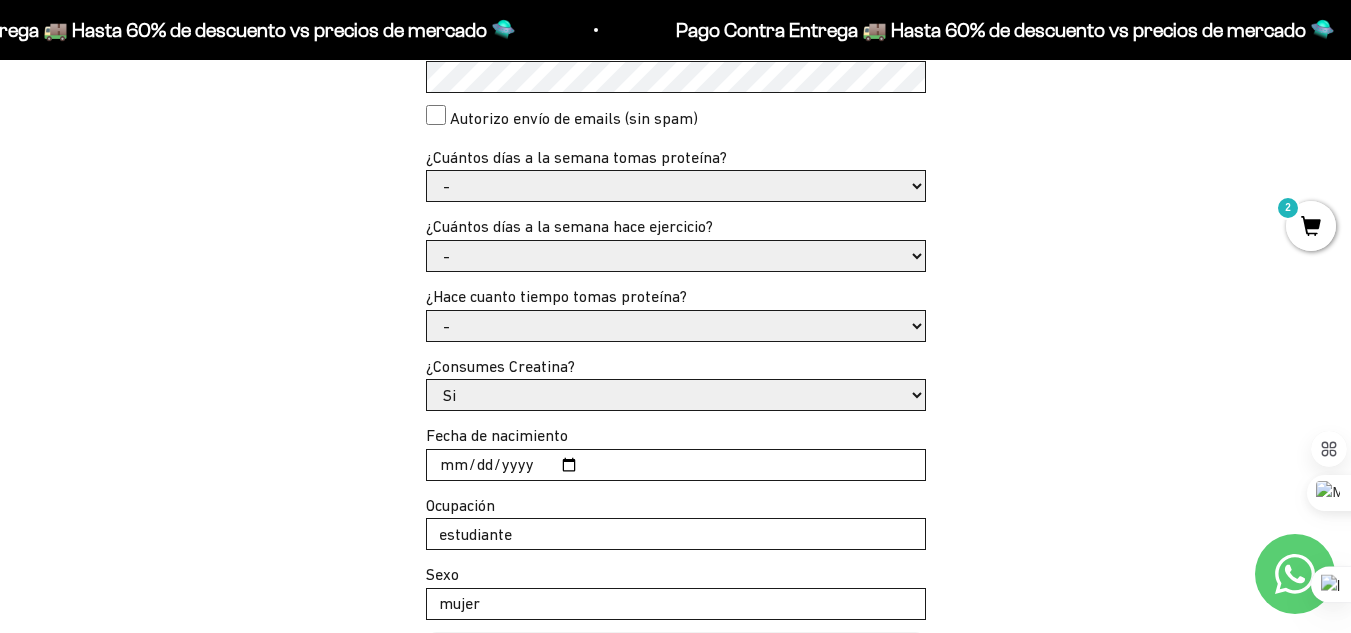 type on "mujer" 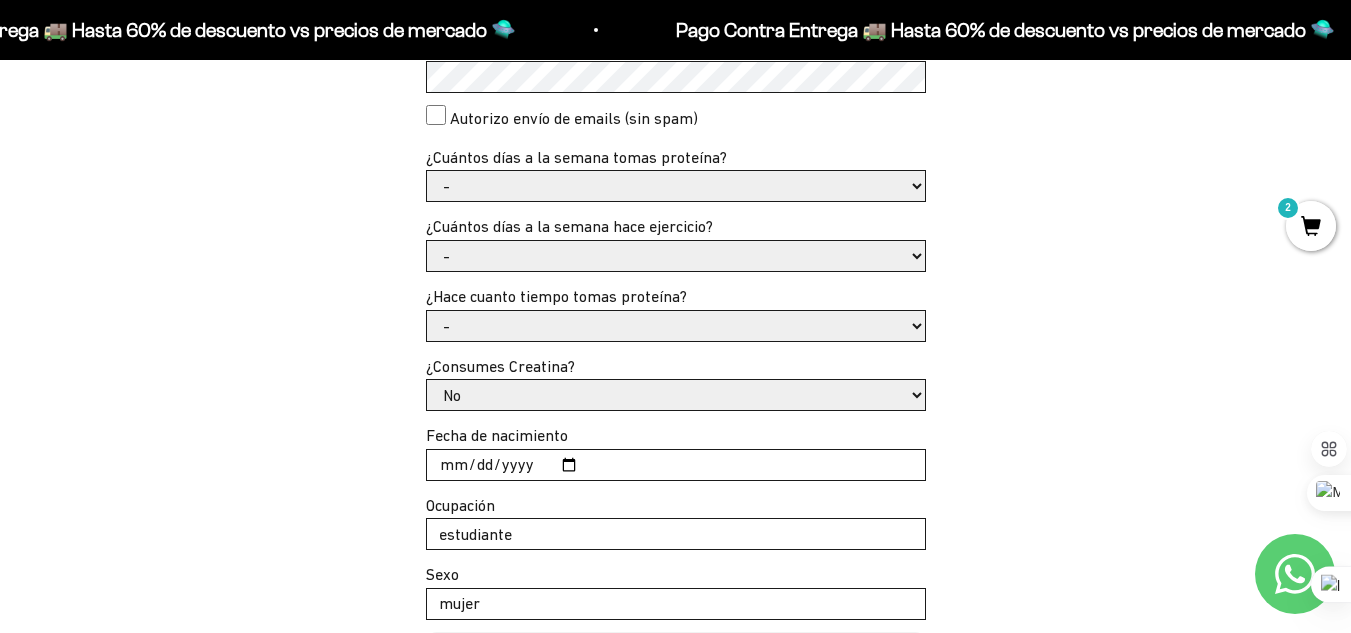 click on "Si
No" at bounding box center [676, 395] 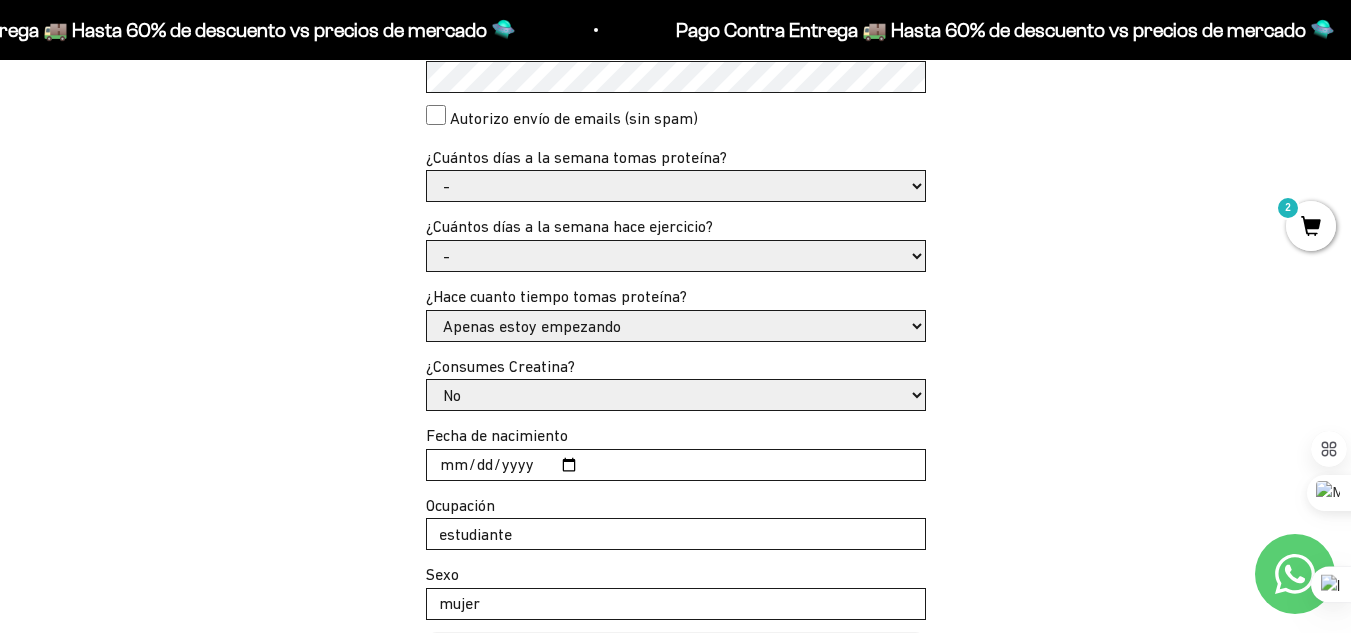 click on "-
Apenas estoy empezando
Menos de 6 meses
Hace más de 6 meses
Hace más de un año" at bounding box center [676, 326] 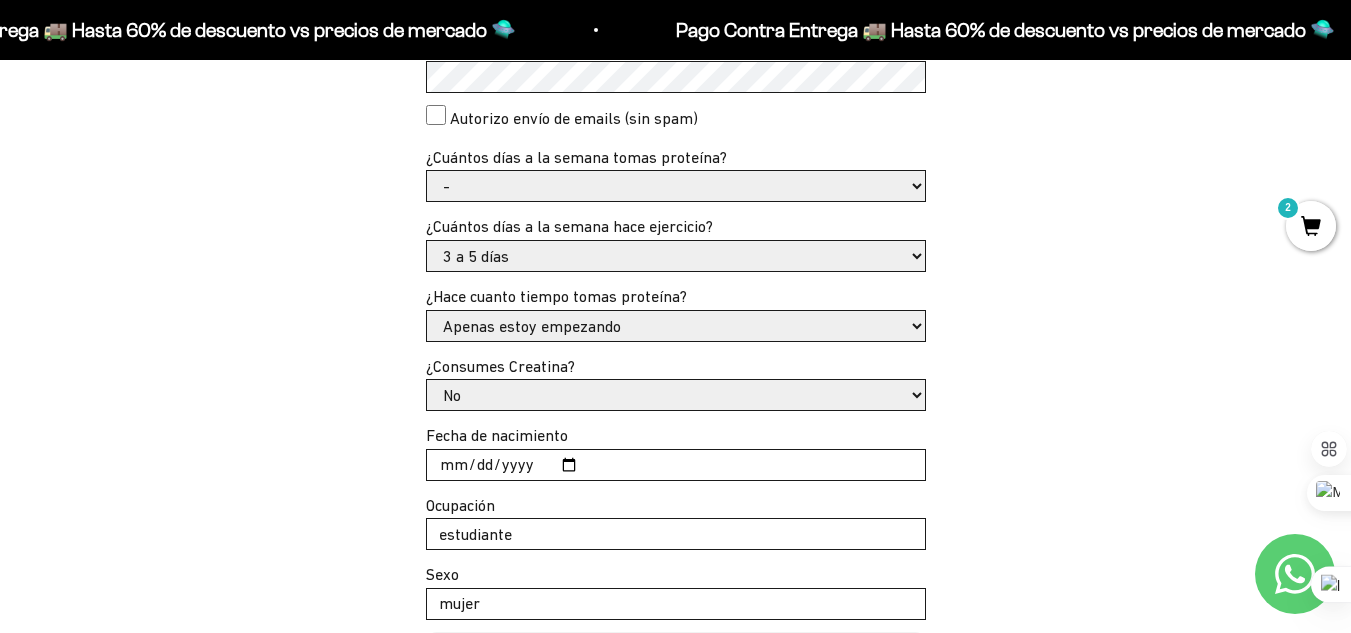 click on "-
No hago
1 a 2 días
3 a 5 días
6 o 7 días" at bounding box center [676, 256] 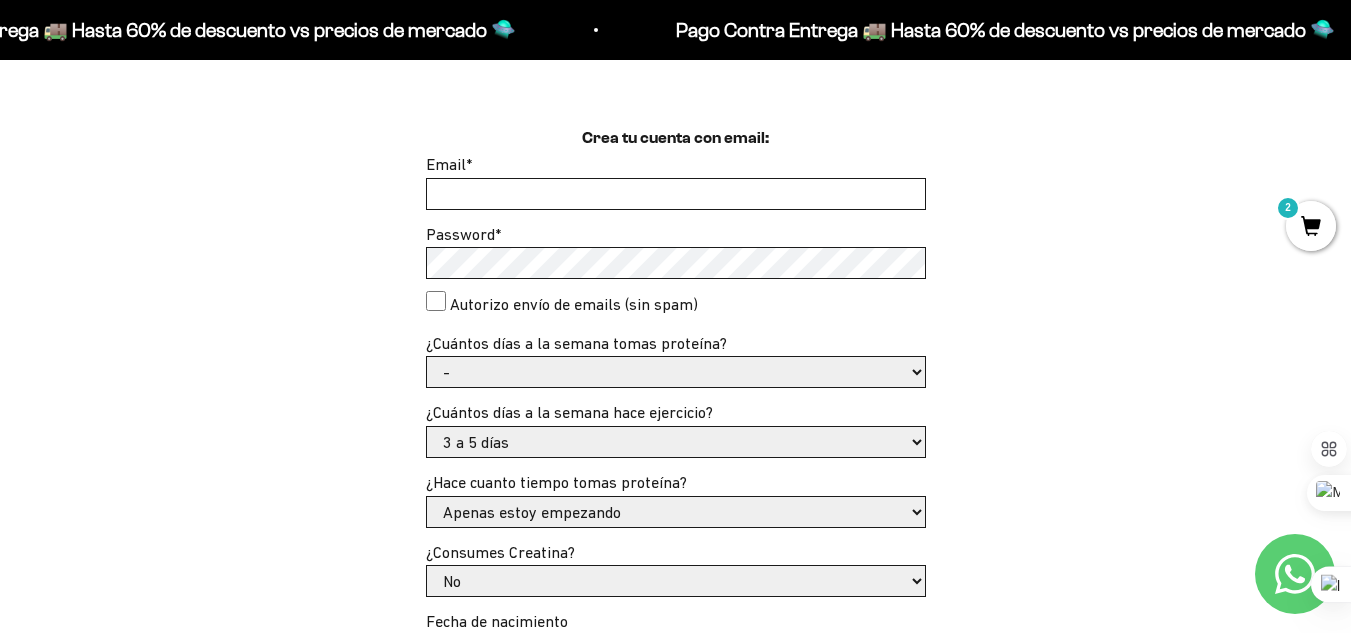 scroll, scrollTop: 496, scrollLeft: 0, axis: vertical 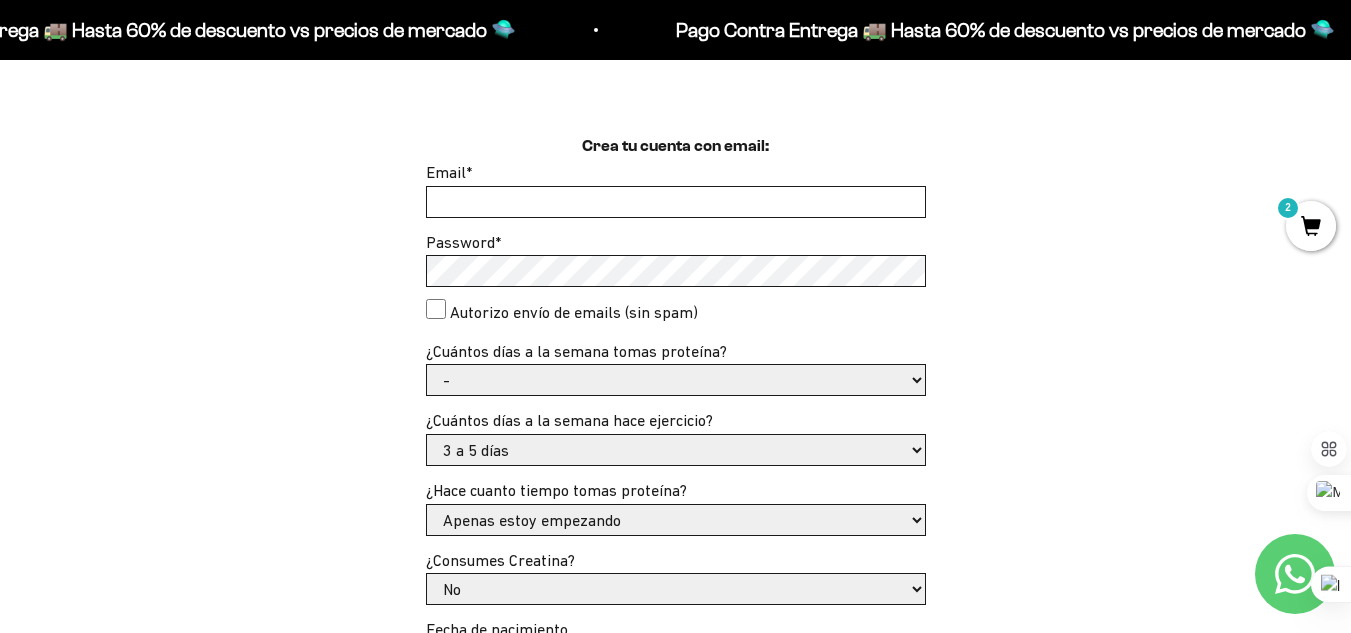 click on "Email
*" at bounding box center (676, 202) 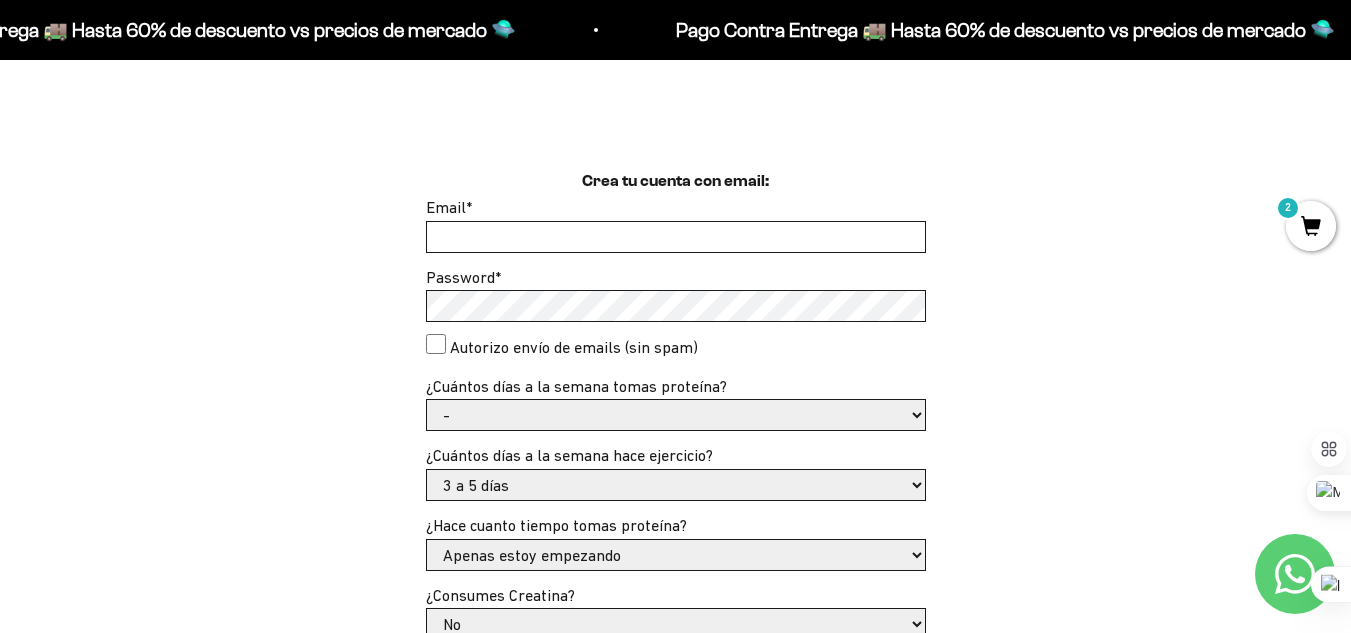 scroll, scrollTop: 454, scrollLeft: 0, axis: vertical 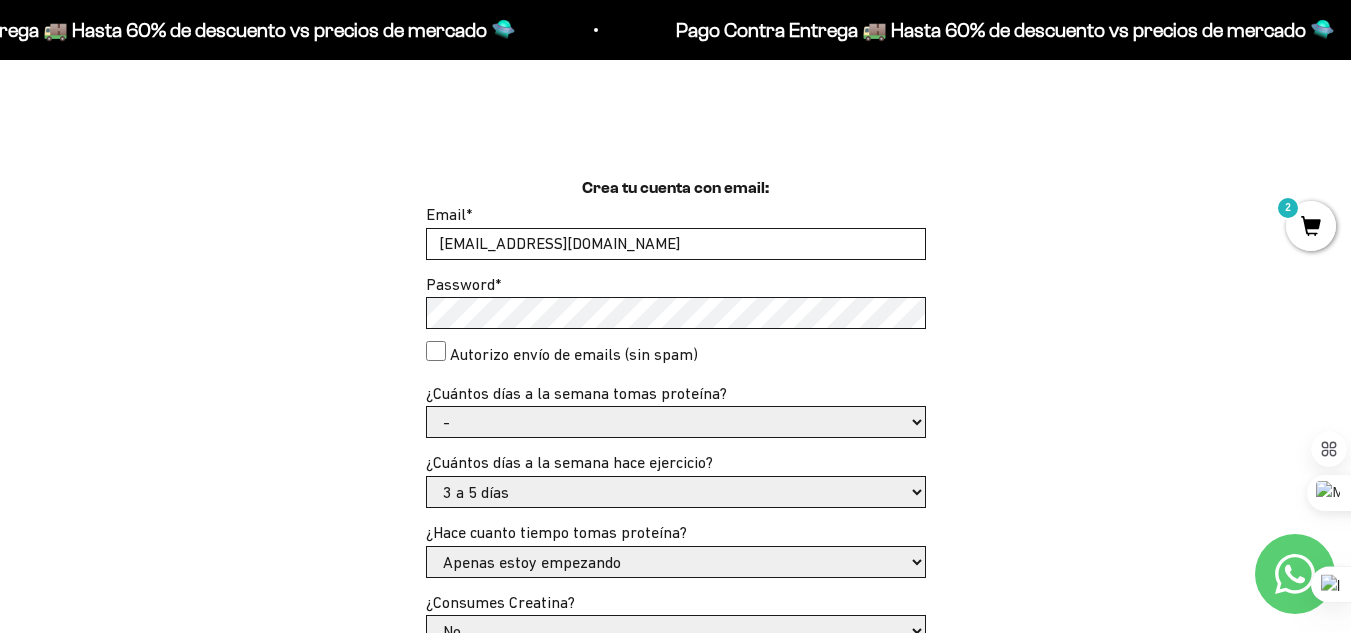 type on "[EMAIL_ADDRESS][DOMAIN_NAME]" 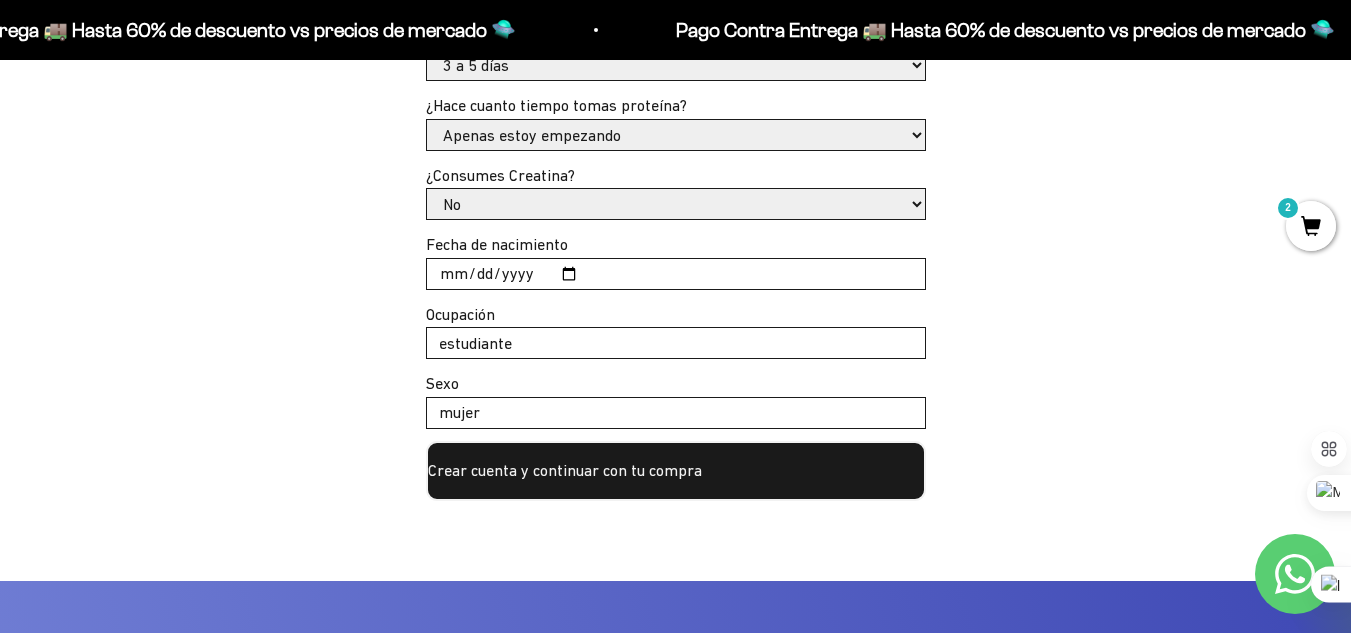 scroll, scrollTop: 883, scrollLeft: 0, axis: vertical 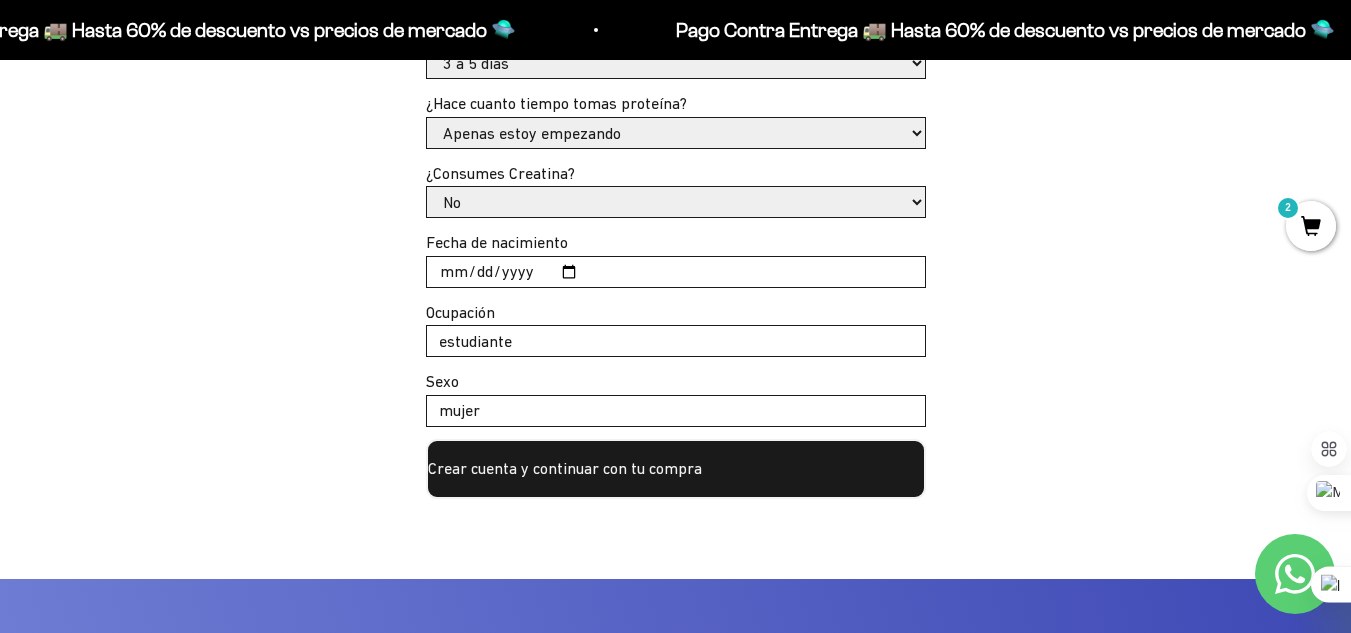 click on "Crear cuenta y continuar con tu compra" at bounding box center [676, 469] 